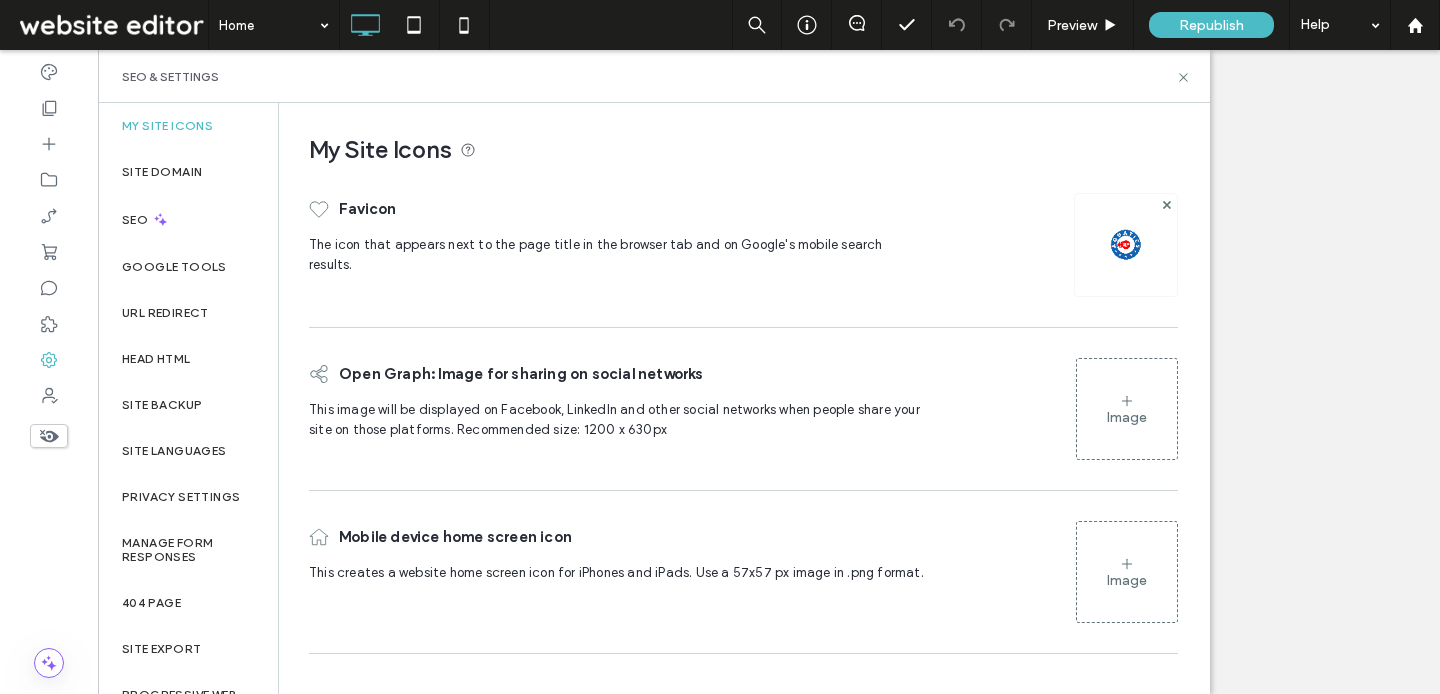 scroll, scrollTop: 0, scrollLeft: 0, axis: both 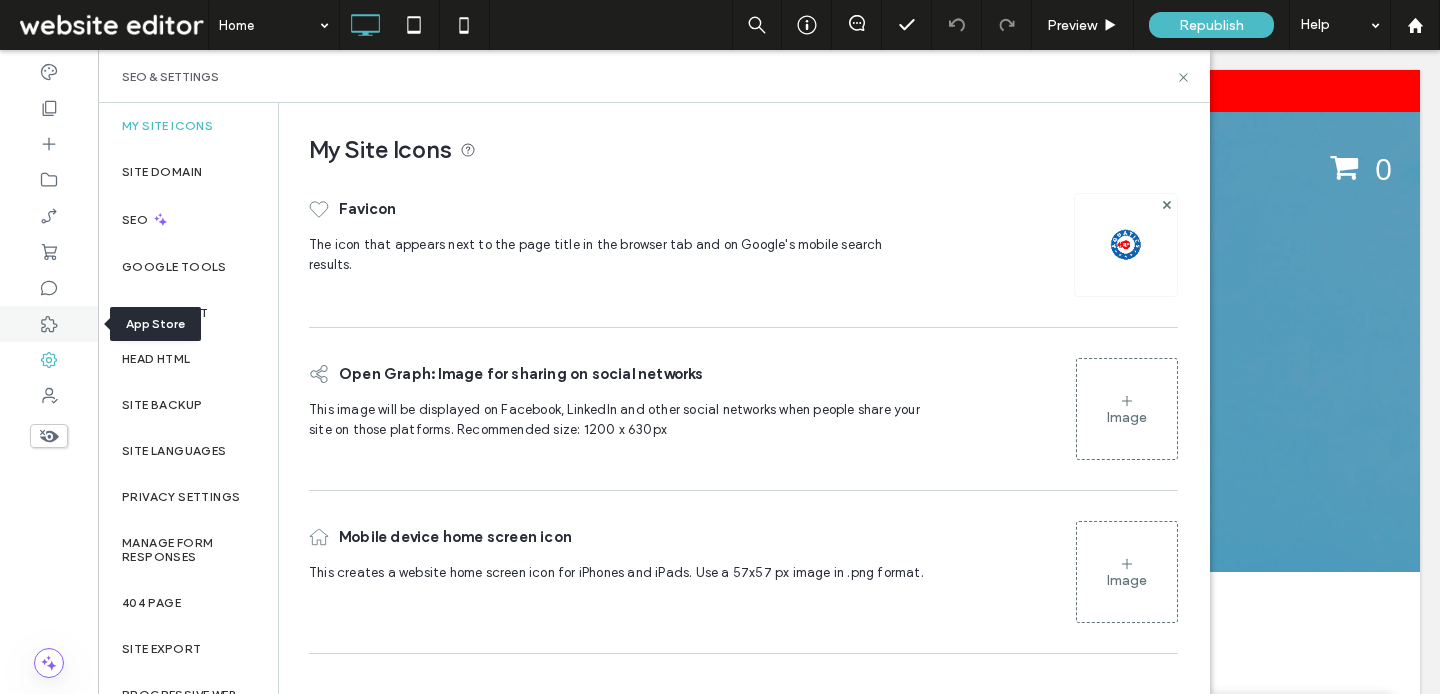 click at bounding box center [49, 324] 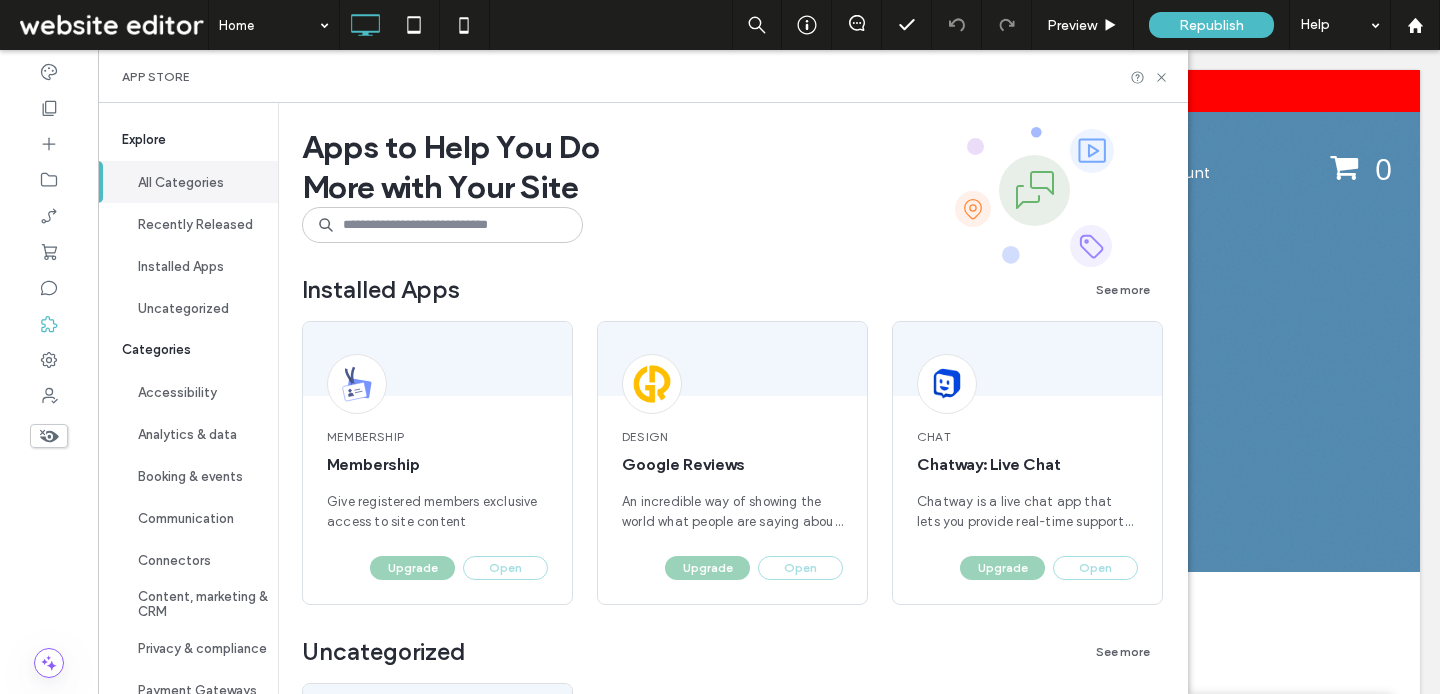 click on "Apps to Help You Do  More with Your Site Installed Apps See more Membership Membership Give registered members exclusive access to site content Upgrade Open Design Google Reviews An incredible way of showing the world what people are saying about your business. Upgrade Open Chat Chatway: Live Chat Chatway is a live chat app that lets you provide real-time support and assistance to your visitors directly from your website Upgrade Open Uncategorized See more Free plan Analytics Squeaky Web Analytics Discontinued on May 31st, 2024 Install Recently Released See more Free plan Booking SimplyBook.me Online Booking System for all service based industries Install Free plan Custom Merch Printify Sell custom t-shirts, phone cases, and 900+ products with your designs printed on demand. We will handle printing and shipping to your customers. Install Free plan AI Chatbot Common Ninja: AI Chatbot AI-Powered Chat for Instant & Efficient Customer Support Install Accessibility See more Accessibility Accessibility by AudioEye" at bounding box center (733, 398) 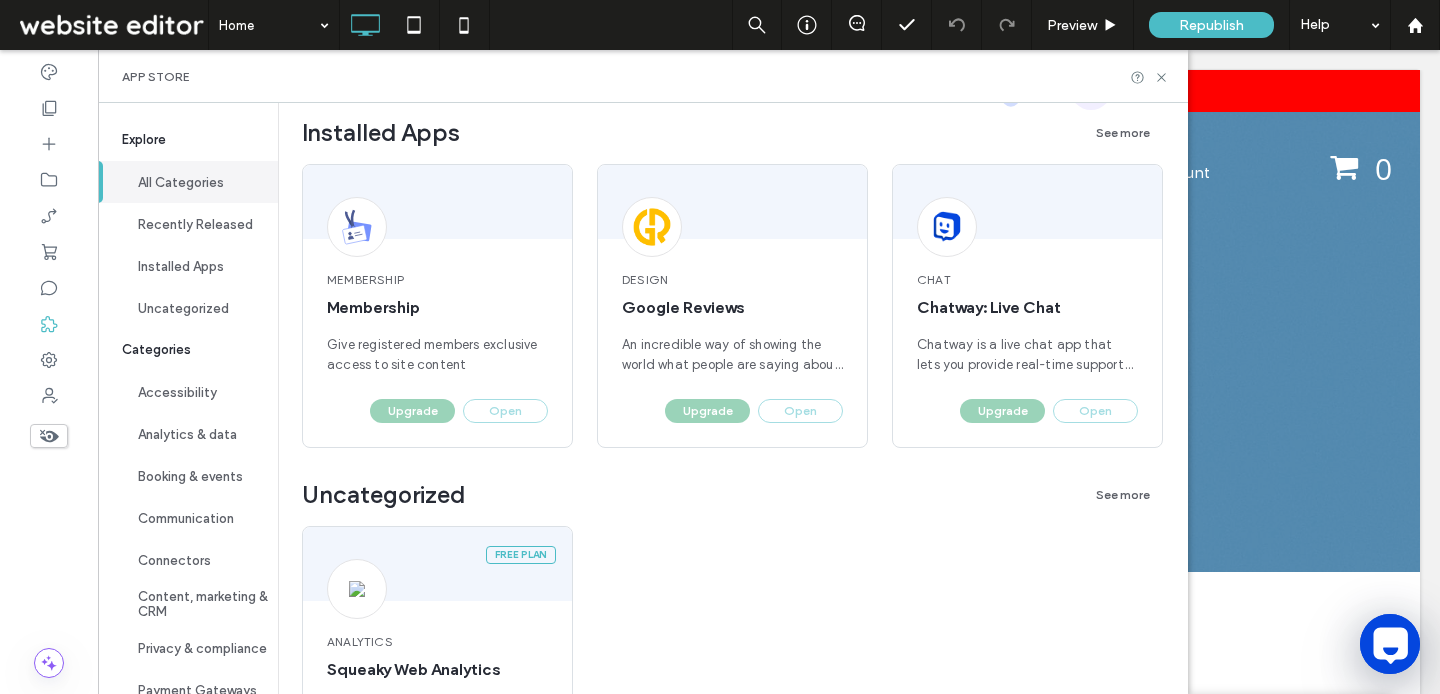 scroll, scrollTop: 160, scrollLeft: 0, axis: vertical 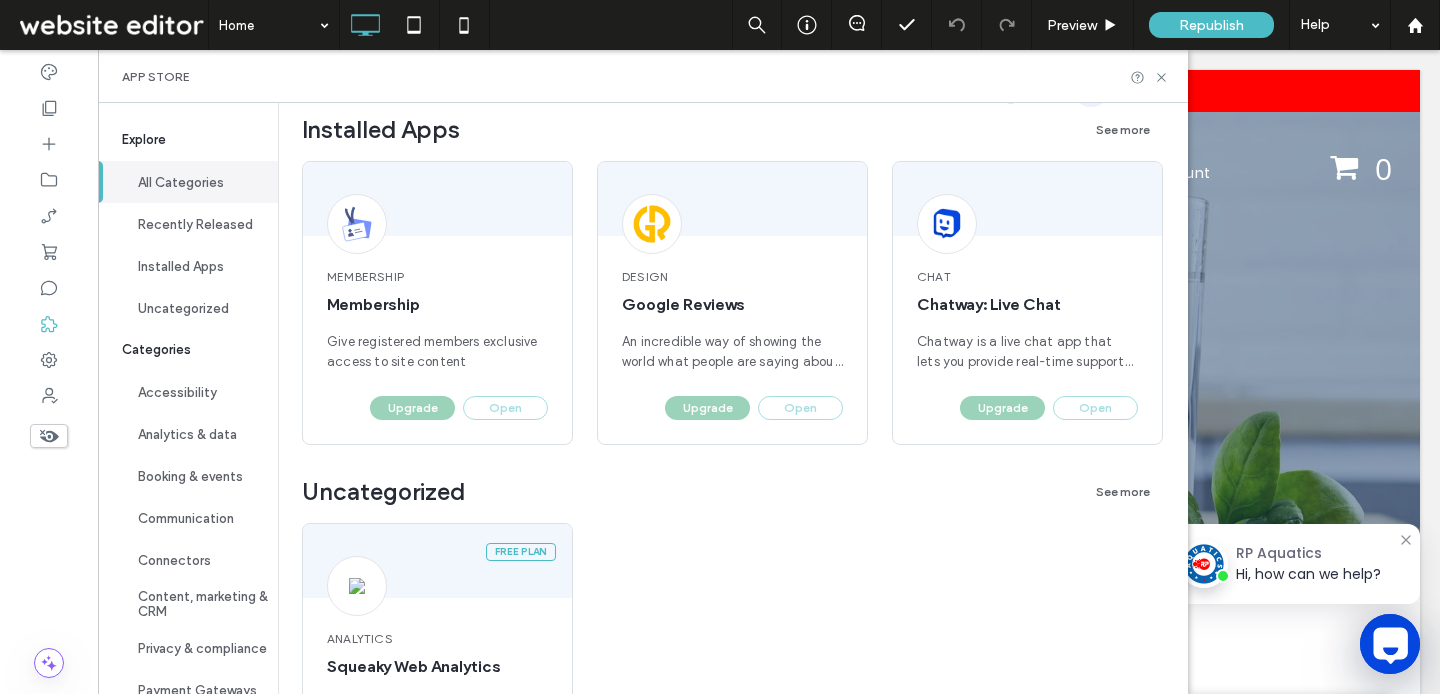 drag, startPoint x: 256, startPoint y: 382, endPoint x: 298, endPoint y: 202, distance: 184.83507 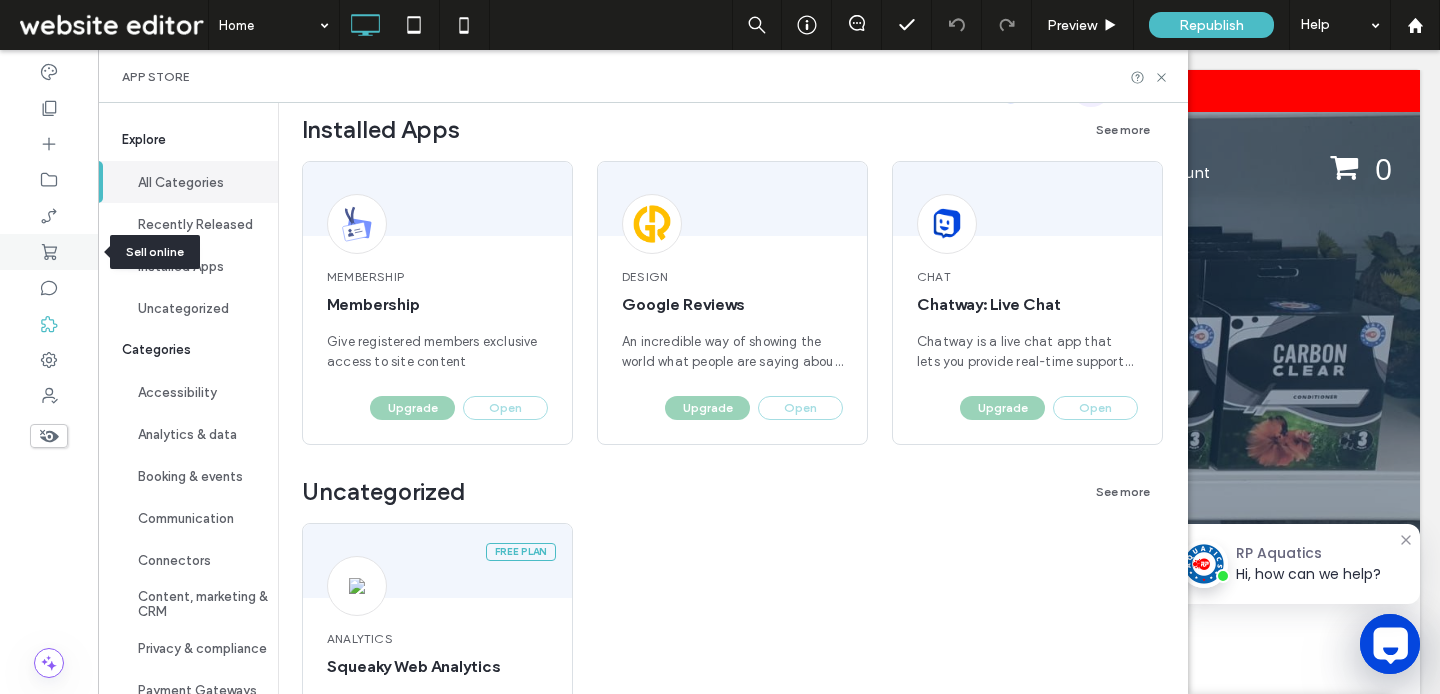 click 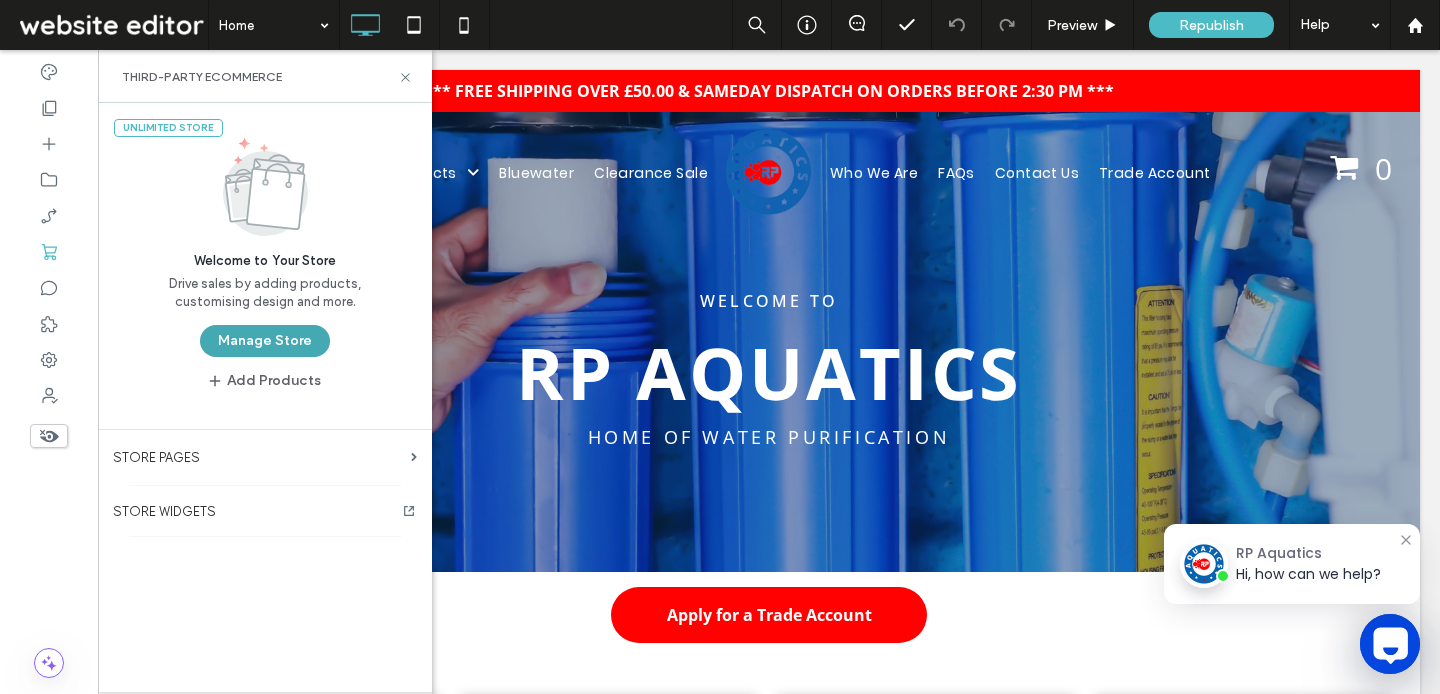 click on "Manage Store" at bounding box center (265, 341) 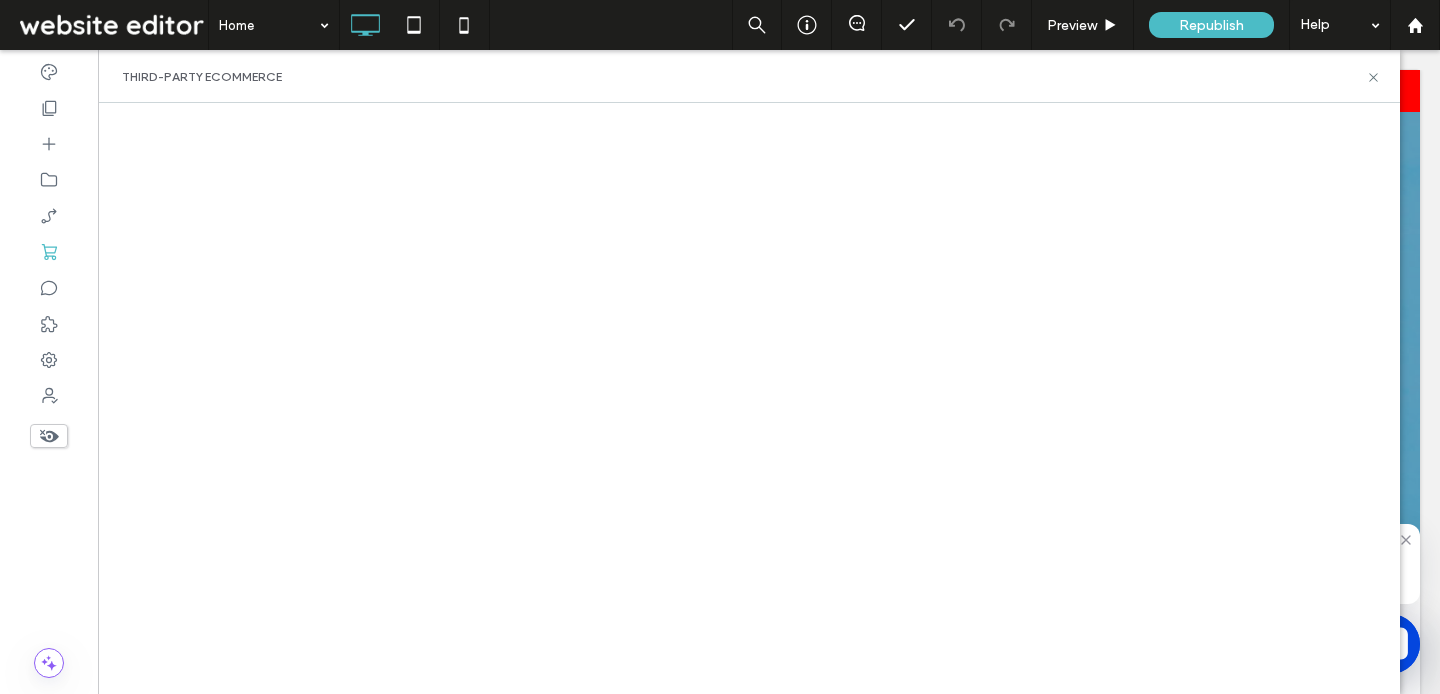 click at bounding box center (749, 398) 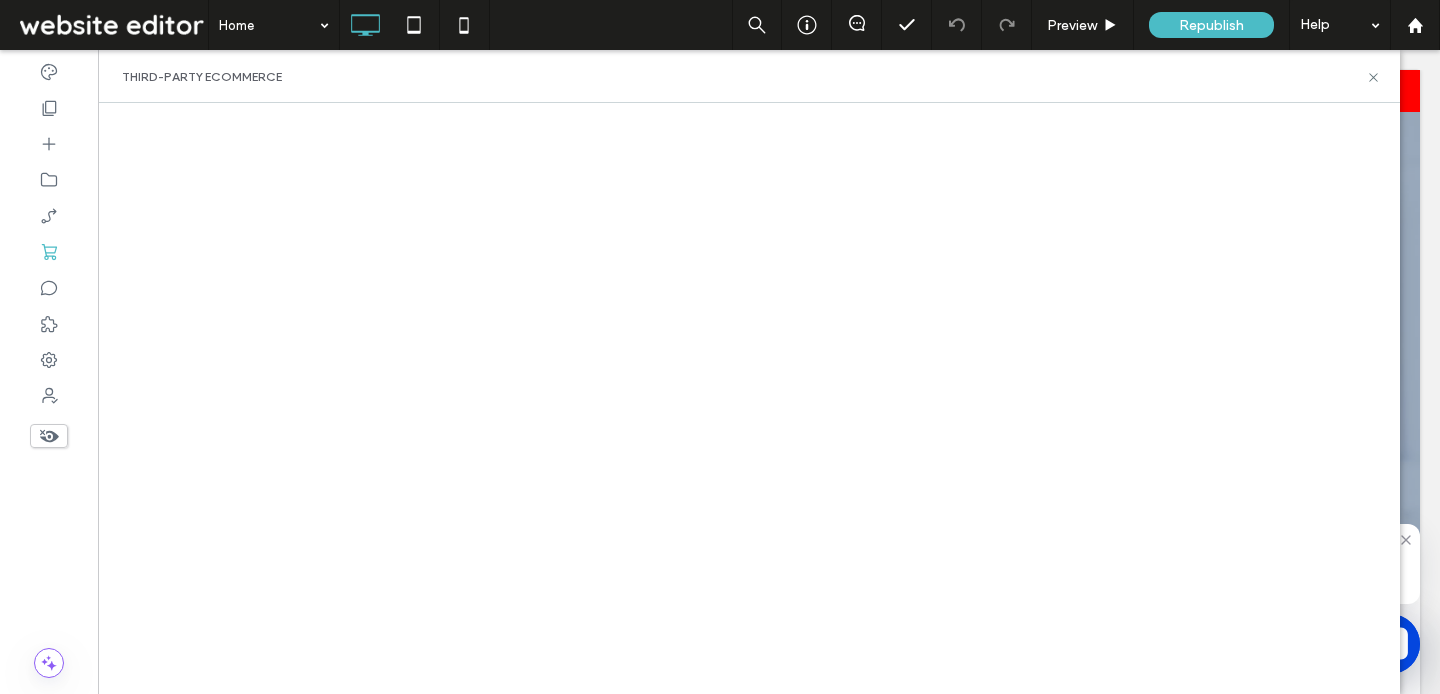 click at bounding box center (749, 398) 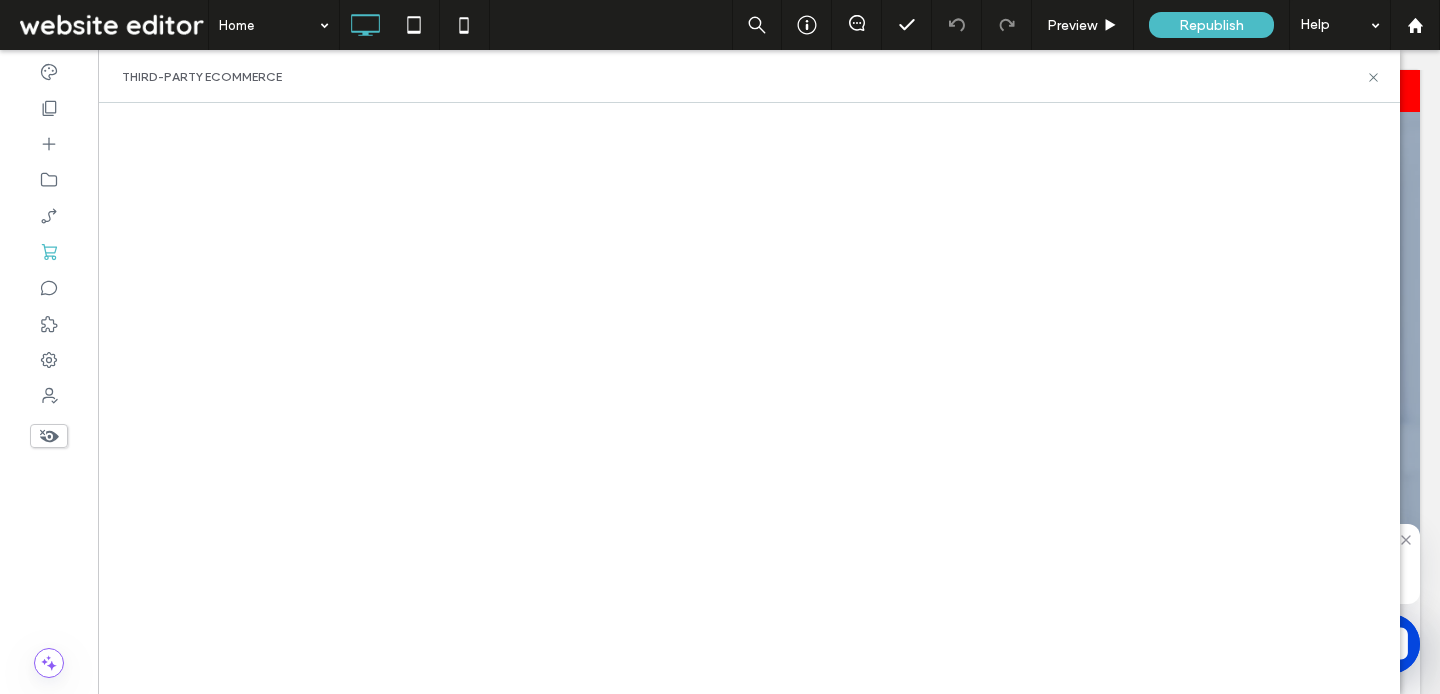 scroll, scrollTop: 40, scrollLeft: 0, axis: vertical 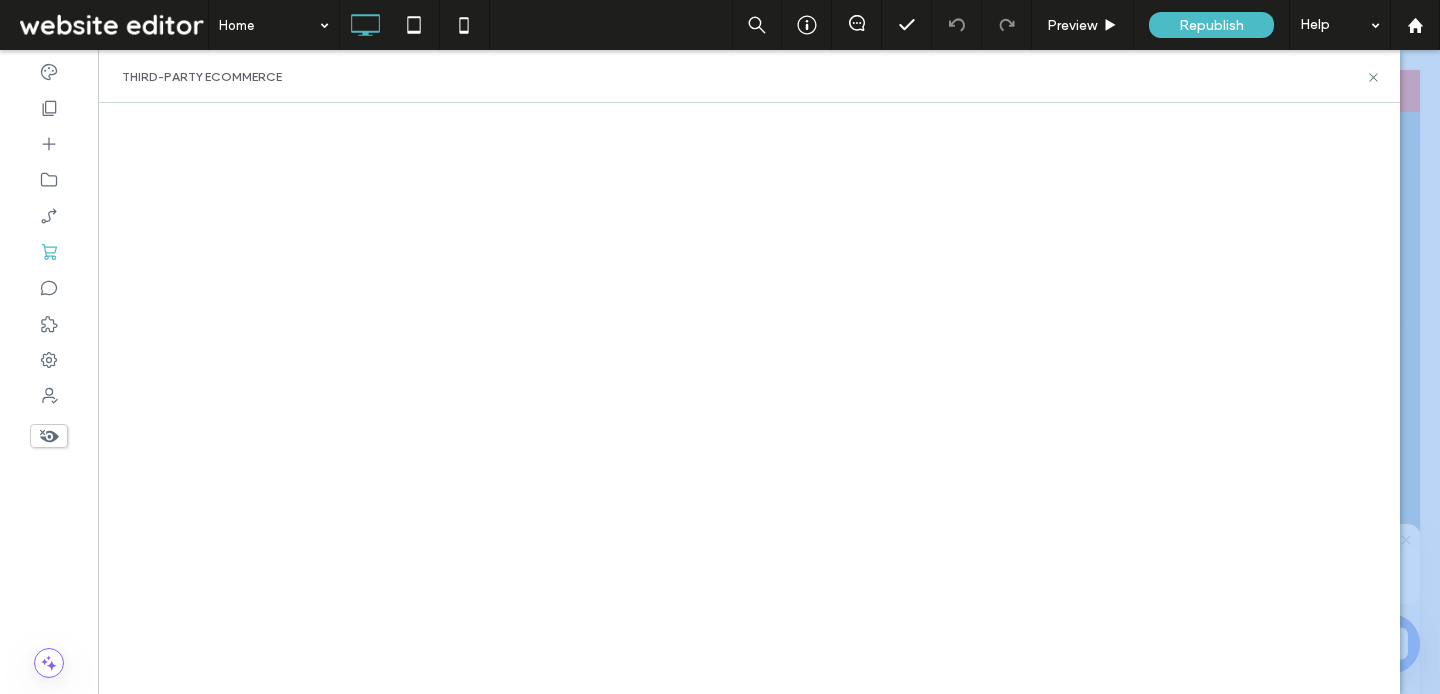 drag, startPoint x: 1386, startPoint y: 246, endPoint x: 1439, endPoint y: 786, distance: 542.59467 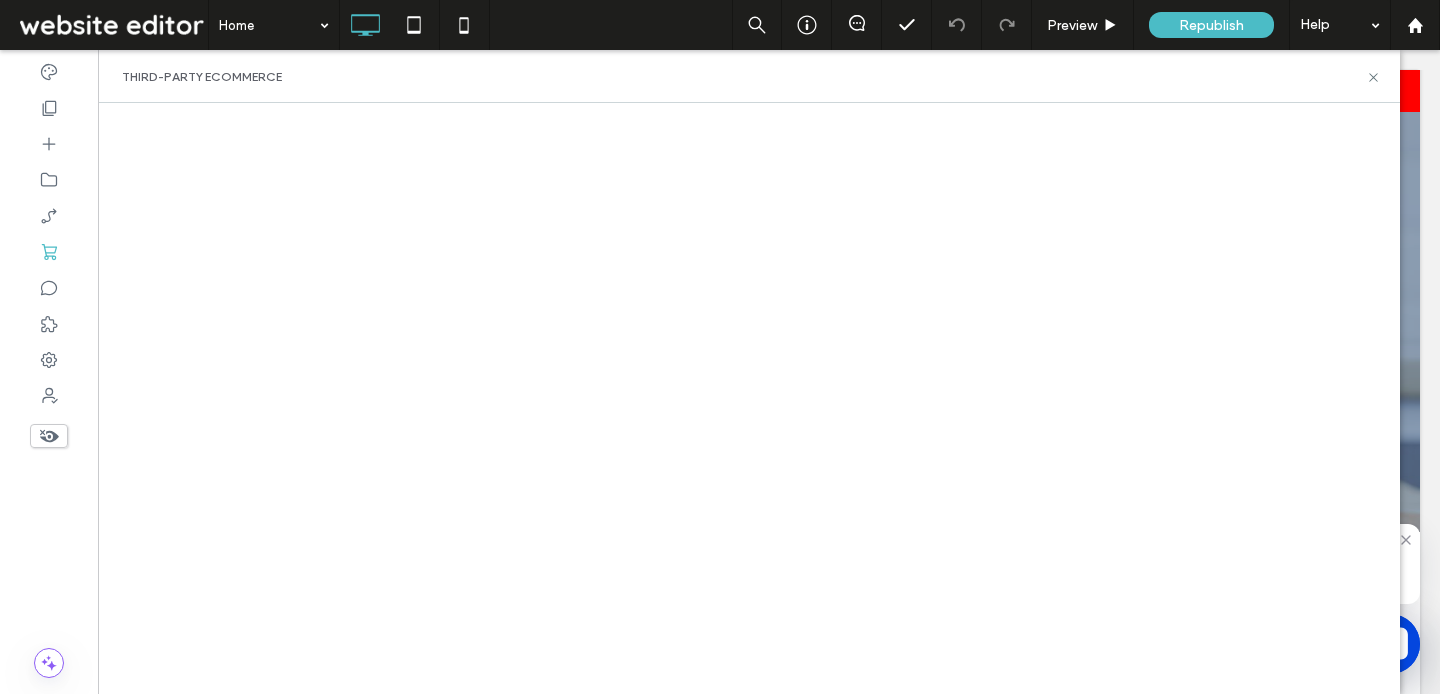 click at bounding box center [749, 398] 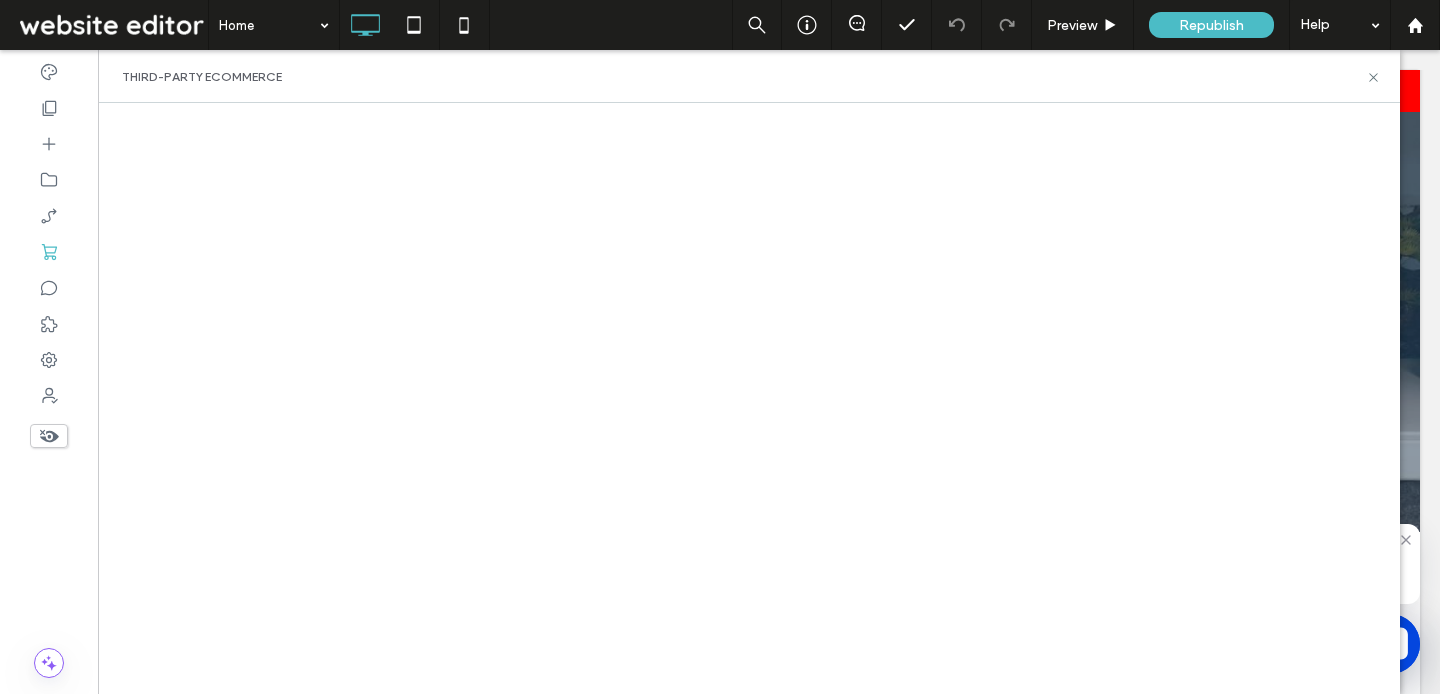 click on "Click To Paste
Row
*** FREE SHIPPING OVER £50.00 & SAMEDAY DISPATCH ON ORDERS BEFORE 2:30 PM ***
Click To Paste
Row
Home
Our Products
Aquatics Filtration
Pond Filtration
Commercial Aquatic Filtration
Bluewater
Mixed Bed Resin
Water Softening Resin
Speciality Resin
Speciality Media
Domestic Filtration
Commercial Filtration
10" Filter Cartridges
20" Filter Cartridges
Accessories
Clearance
Bluewater
Clearance Sale
Who We Are
FAQs
Contact Us" at bounding box center (769, 3038) 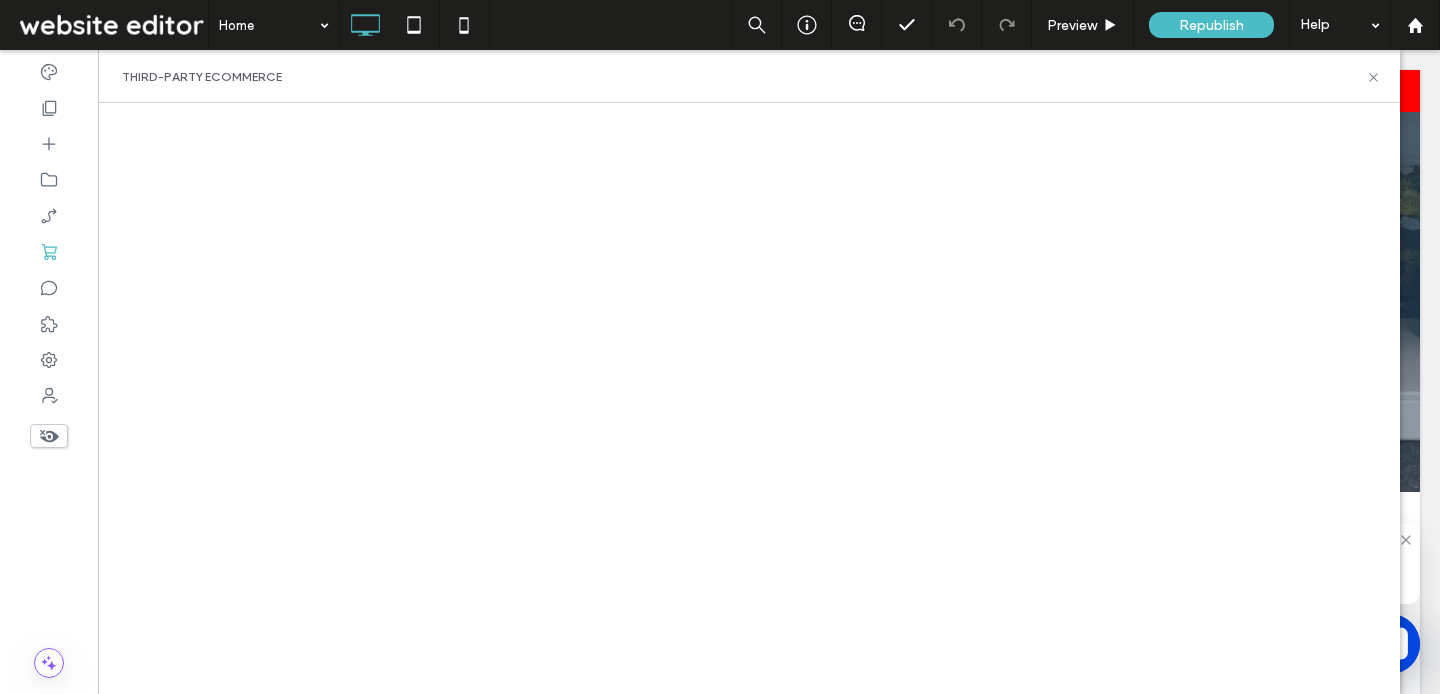 scroll, scrollTop: 120, scrollLeft: 0, axis: vertical 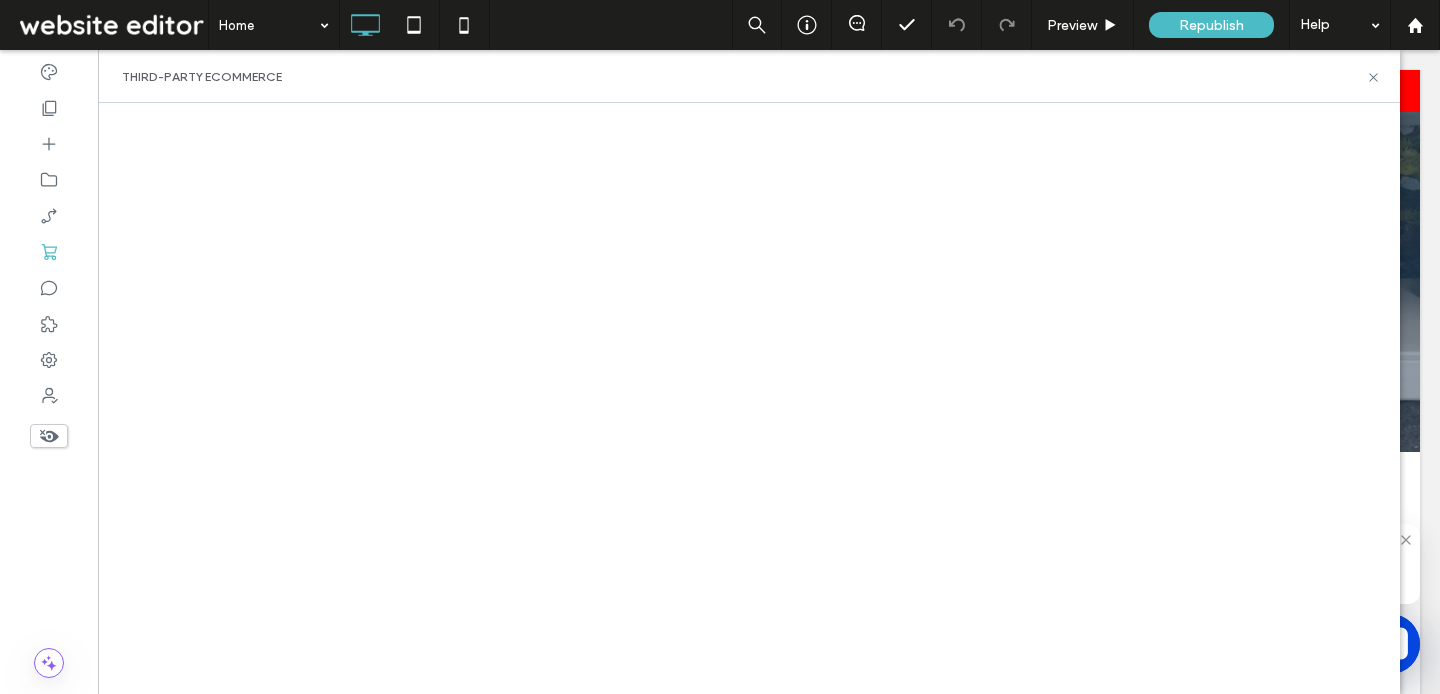click at bounding box center [749, 398] 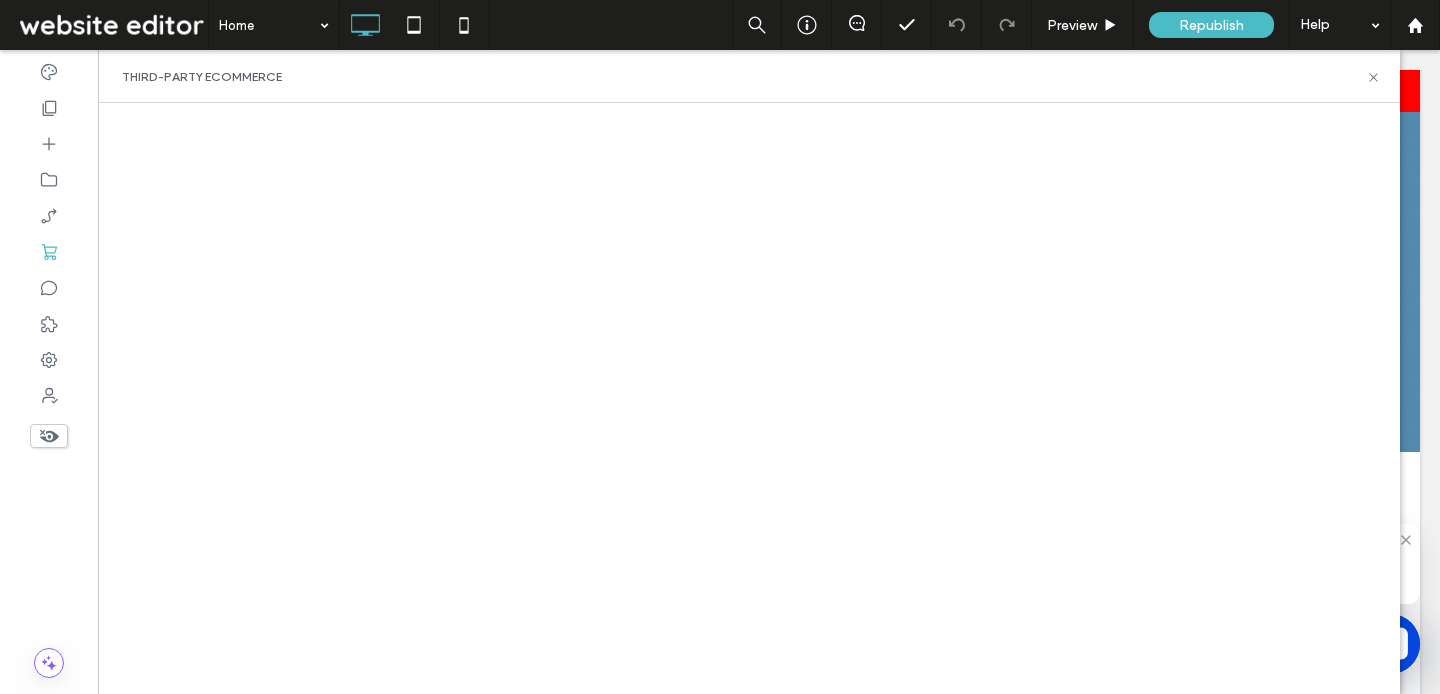 click at bounding box center [749, 398] 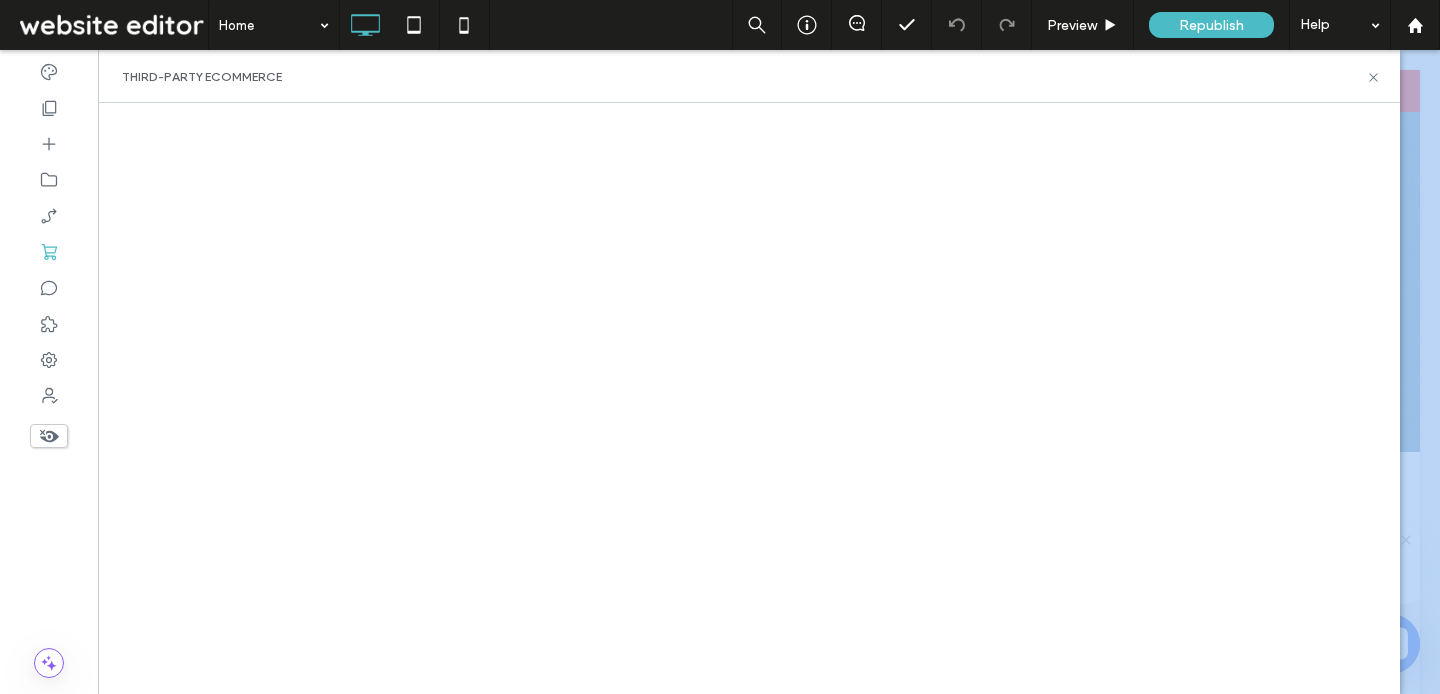click at bounding box center [749, 398] 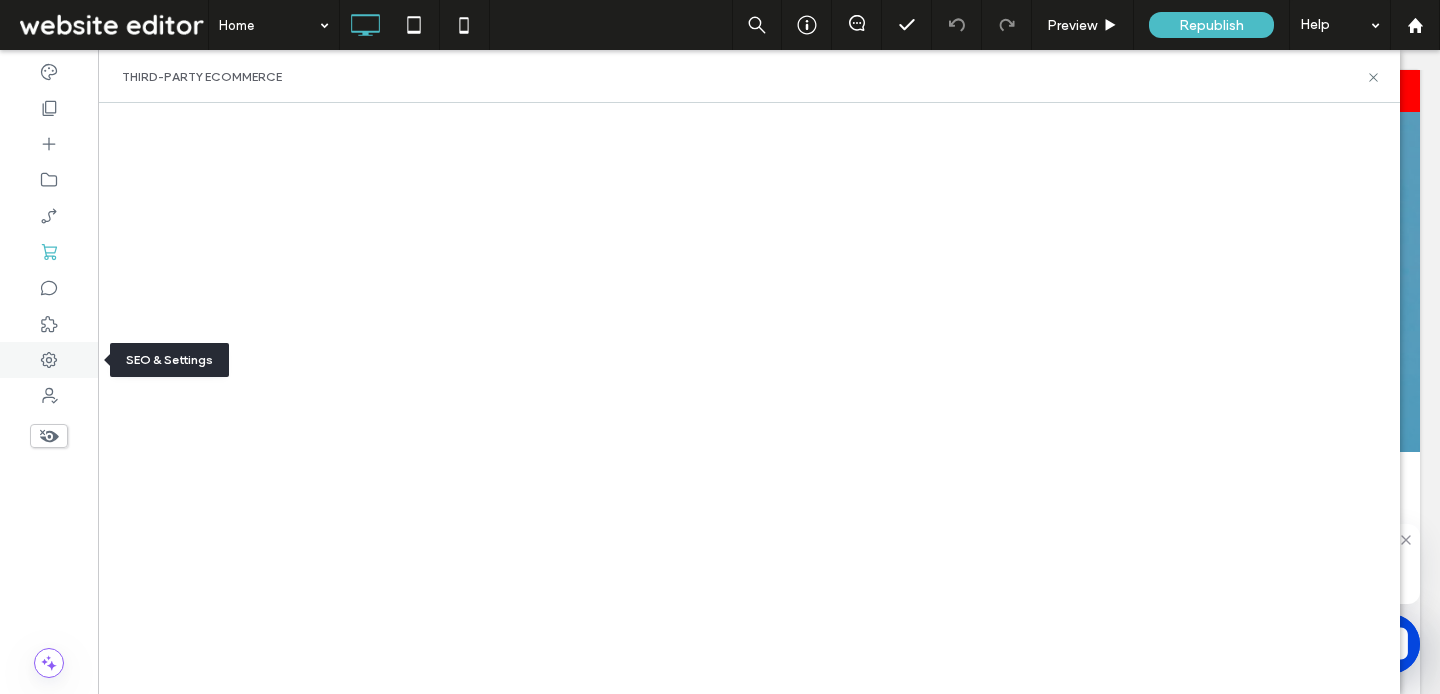 click 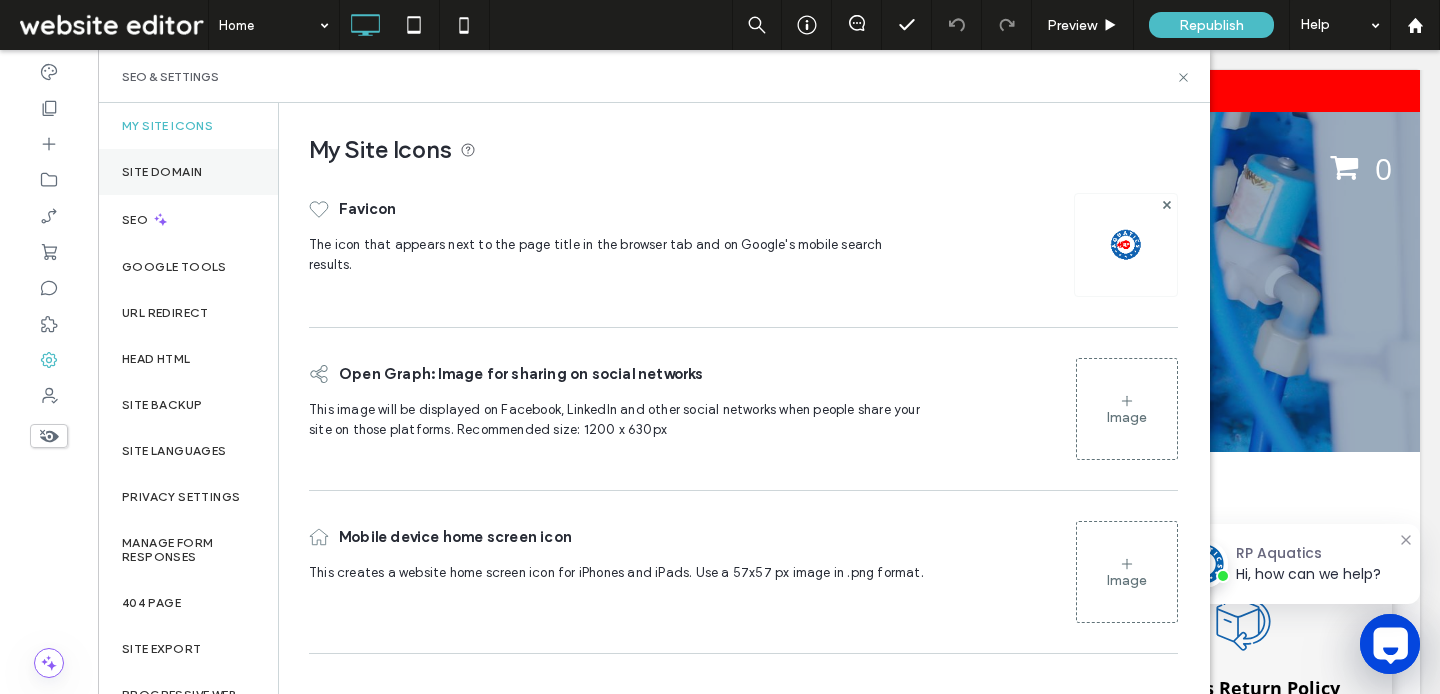 click on "Site Domain" at bounding box center [188, 172] 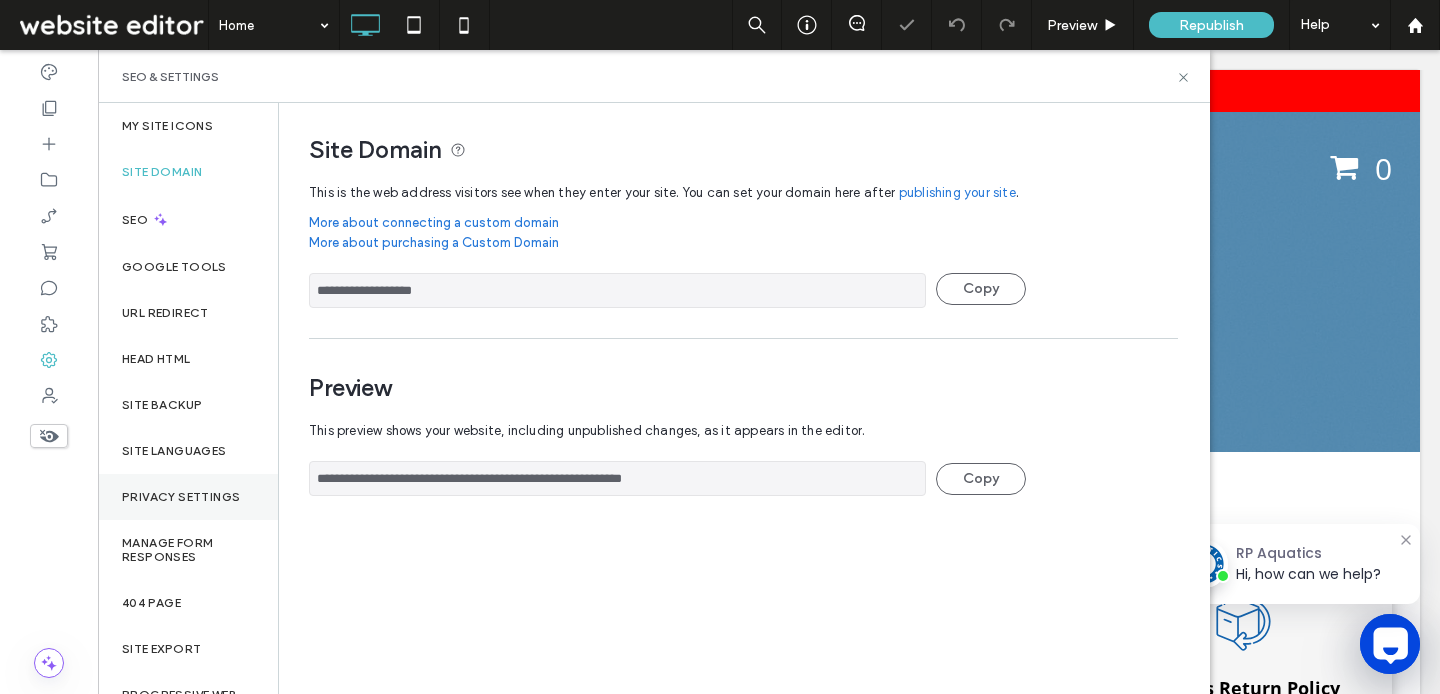click on "Privacy Settings" at bounding box center [188, 497] 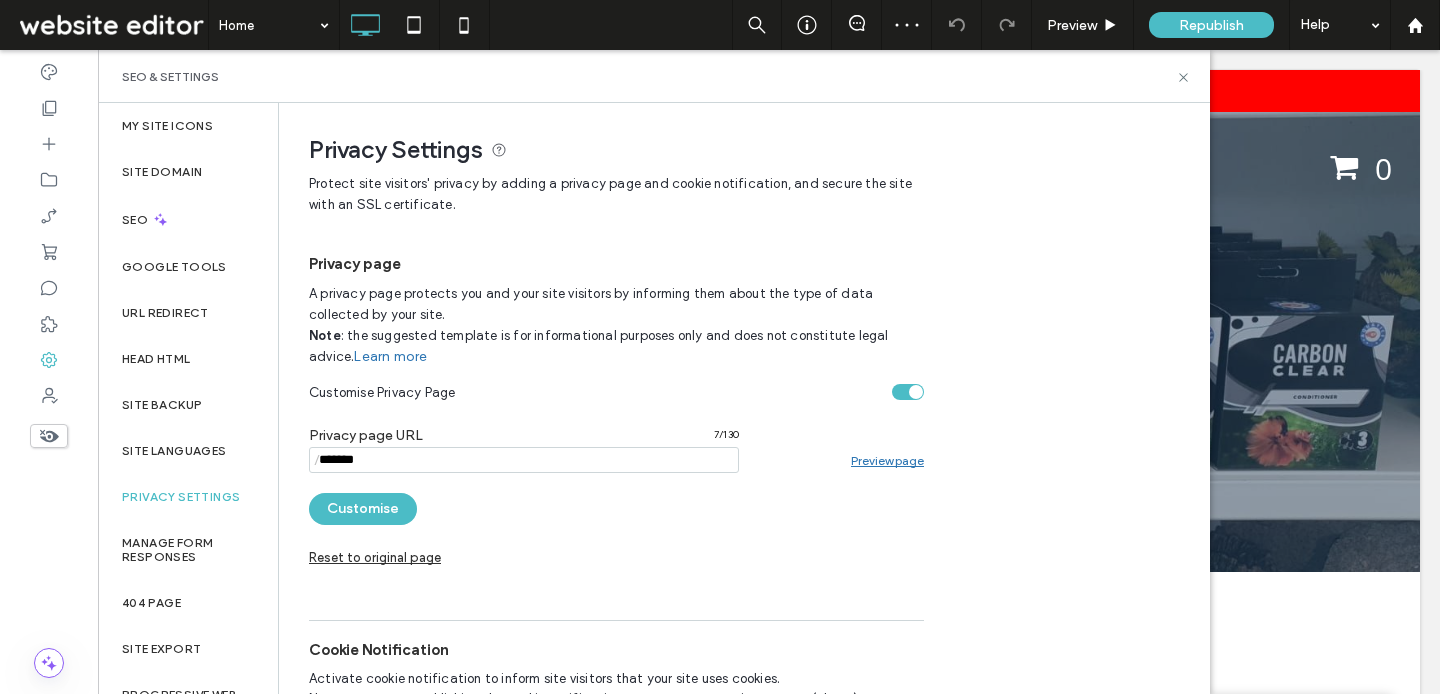 scroll, scrollTop: 0, scrollLeft: 0, axis: both 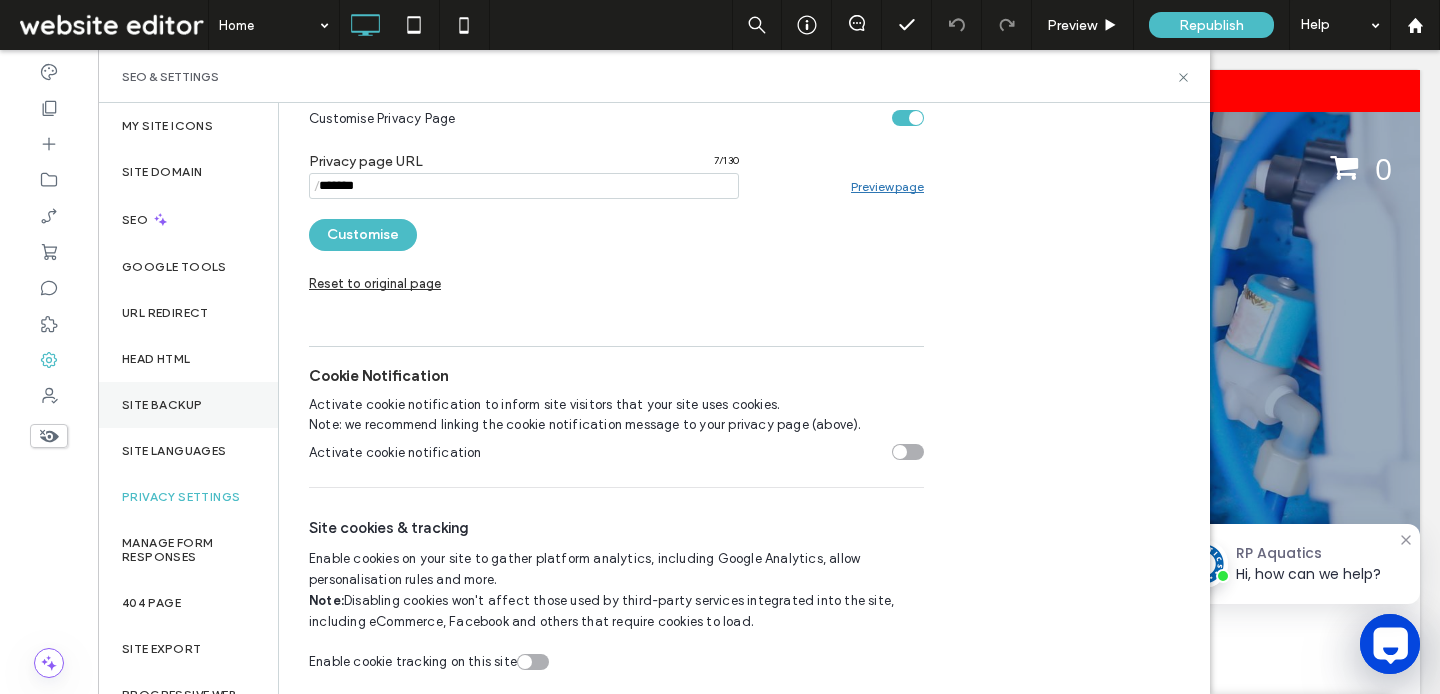click on "Site backup" at bounding box center (188, 405) 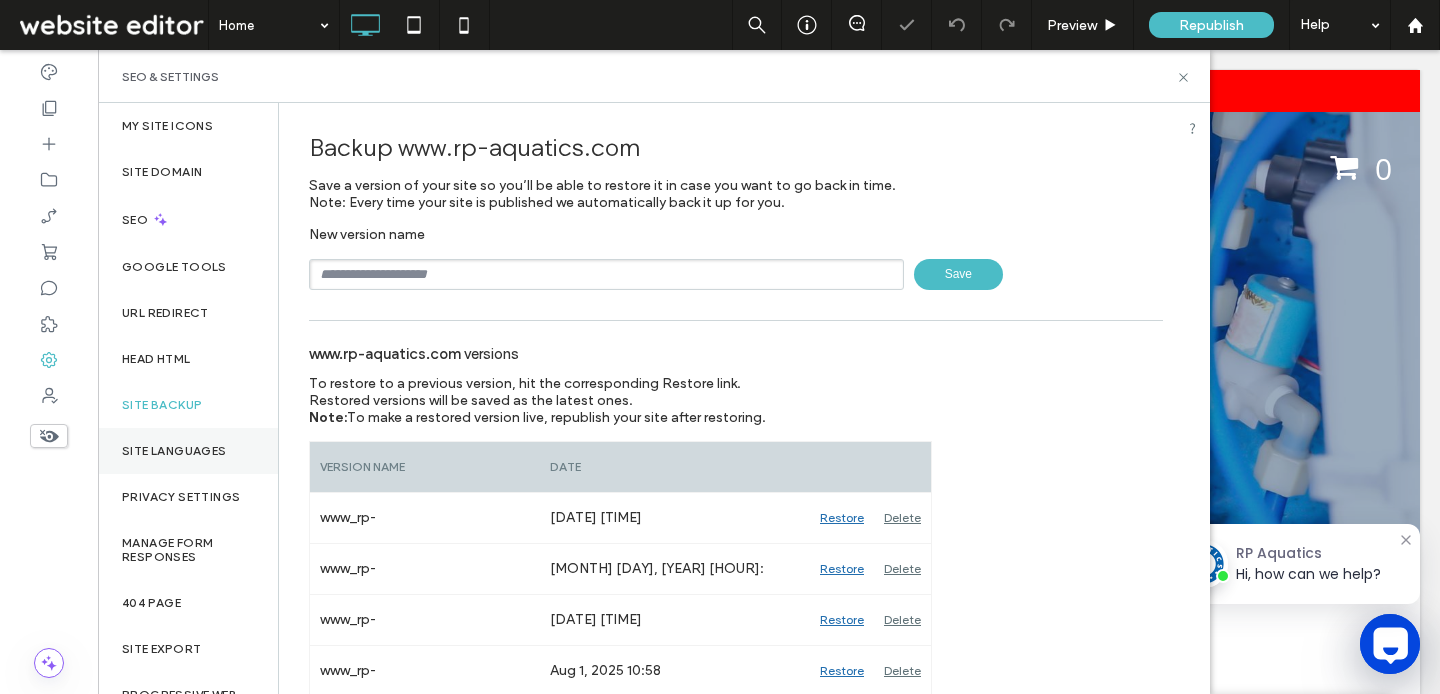 click on "Site Languages" at bounding box center [174, 451] 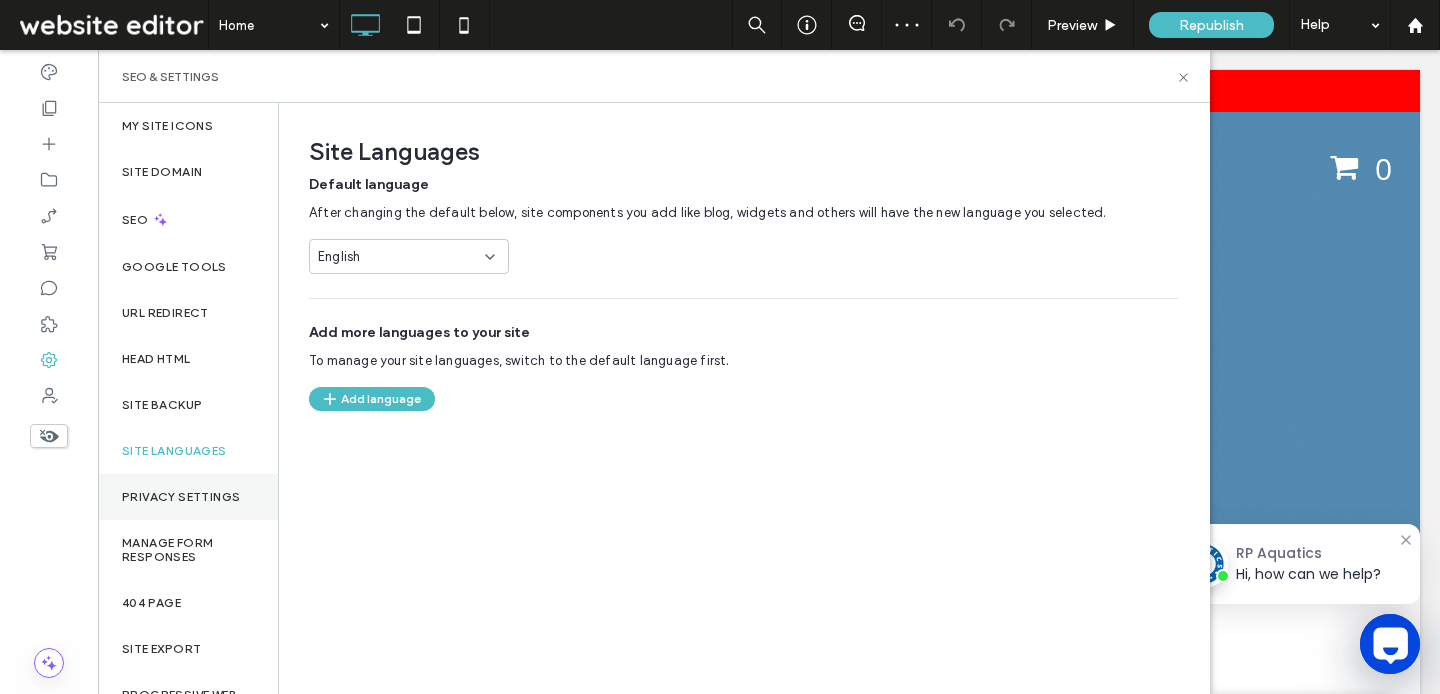 click on "Privacy Settings" at bounding box center [188, 497] 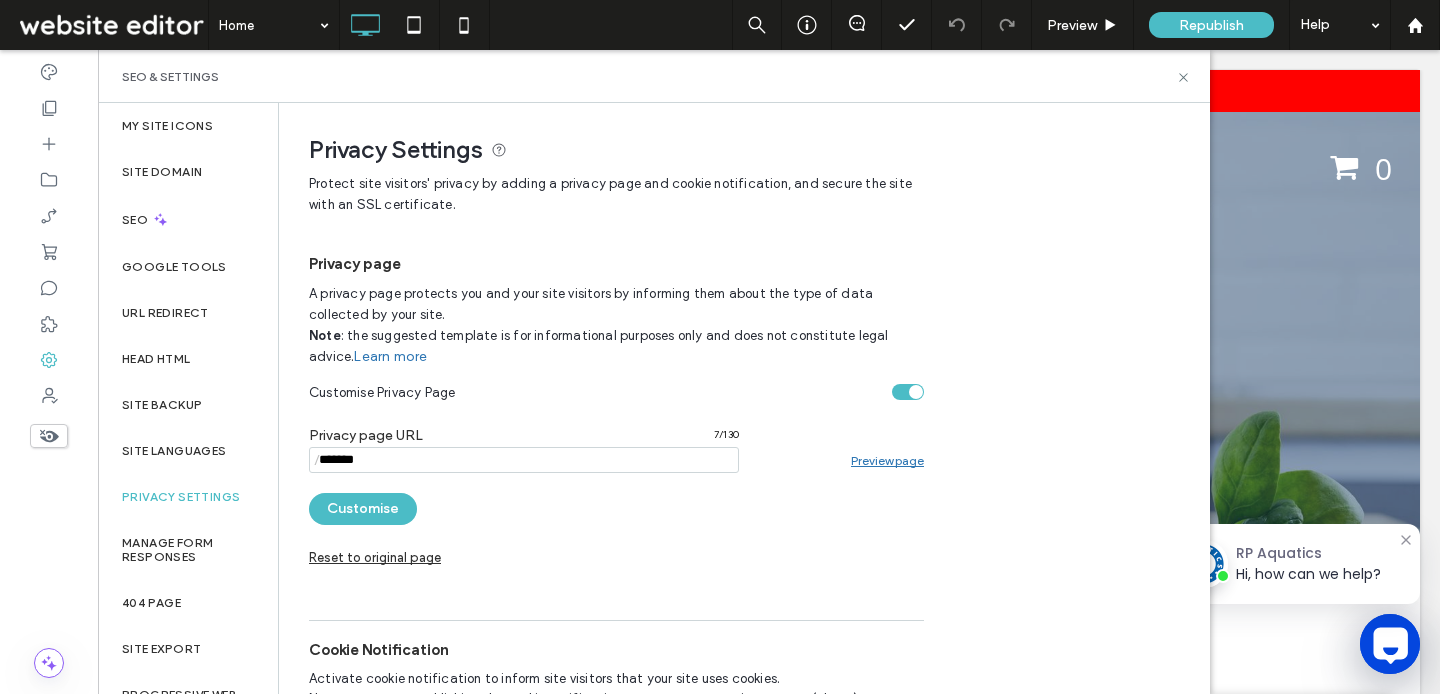 scroll, scrollTop: 38, scrollLeft: 0, axis: vertical 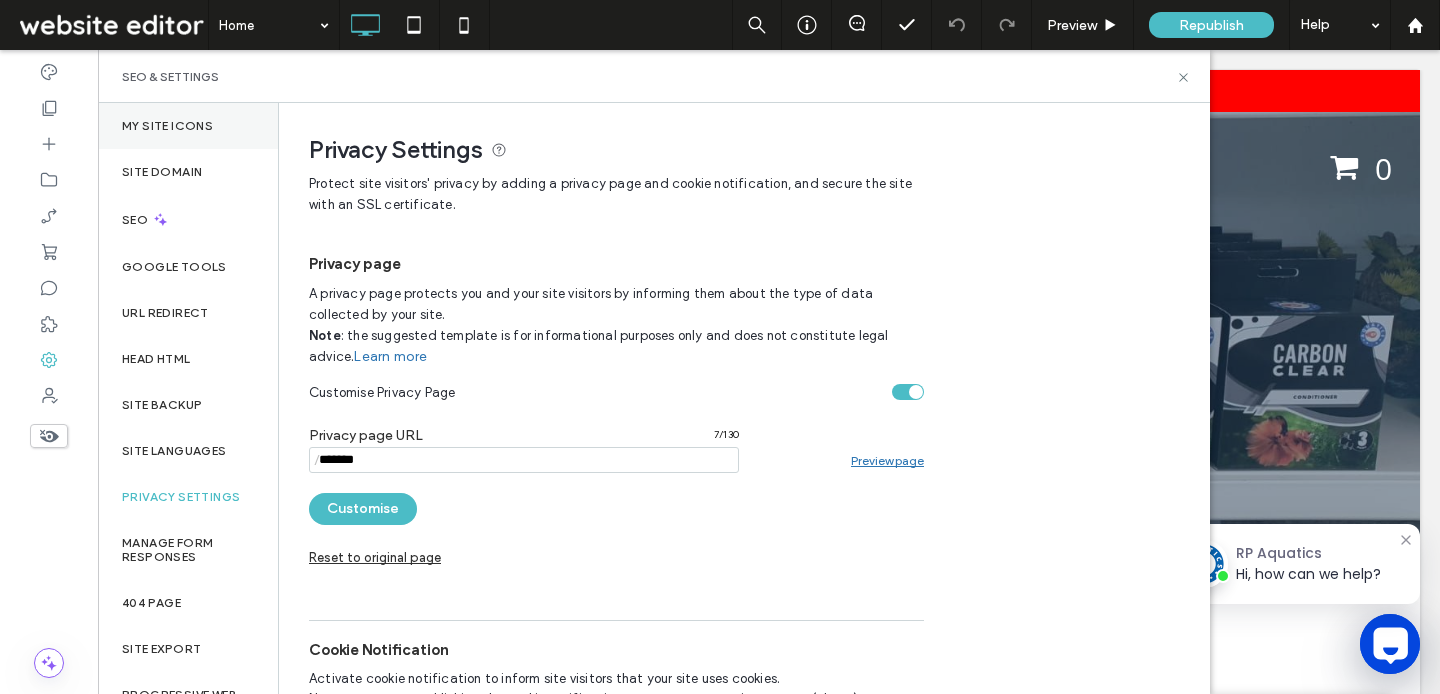 click on "My Site Icons" at bounding box center [188, 126] 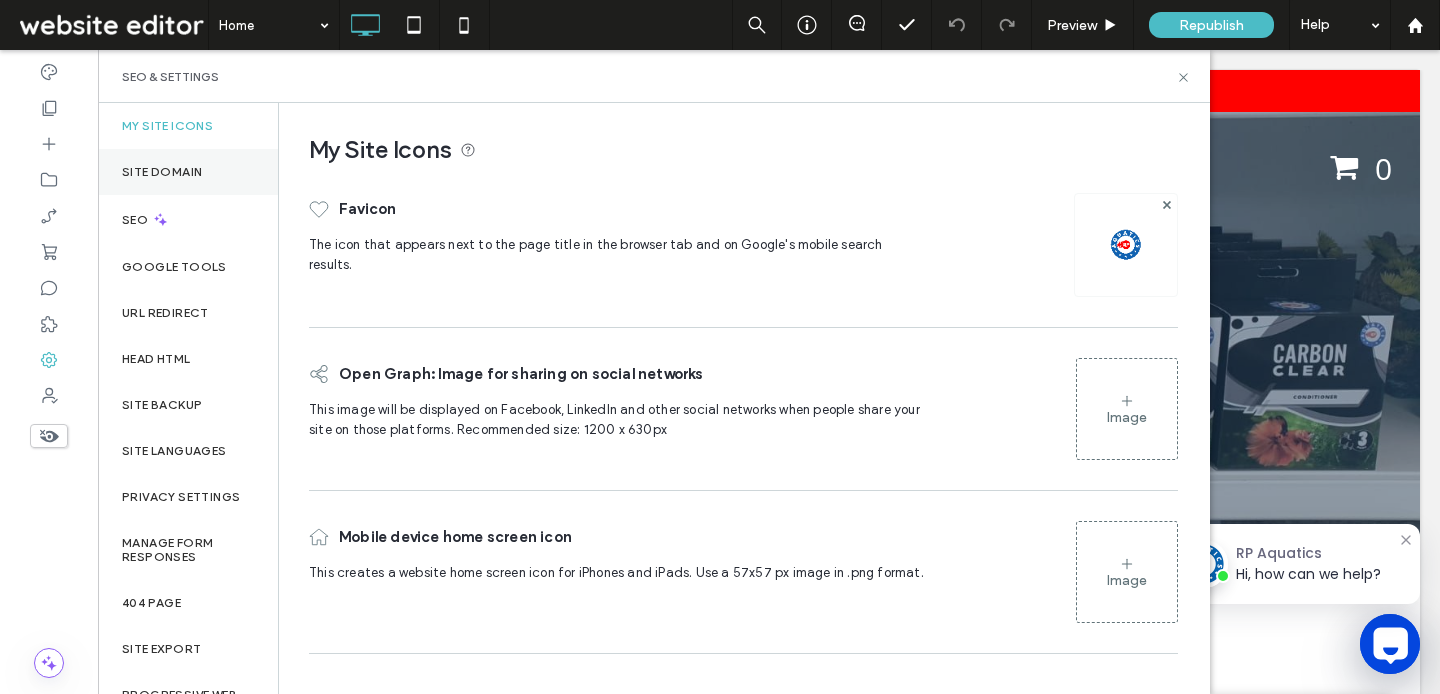 click on "Site Domain" at bounding box center [188, 172] 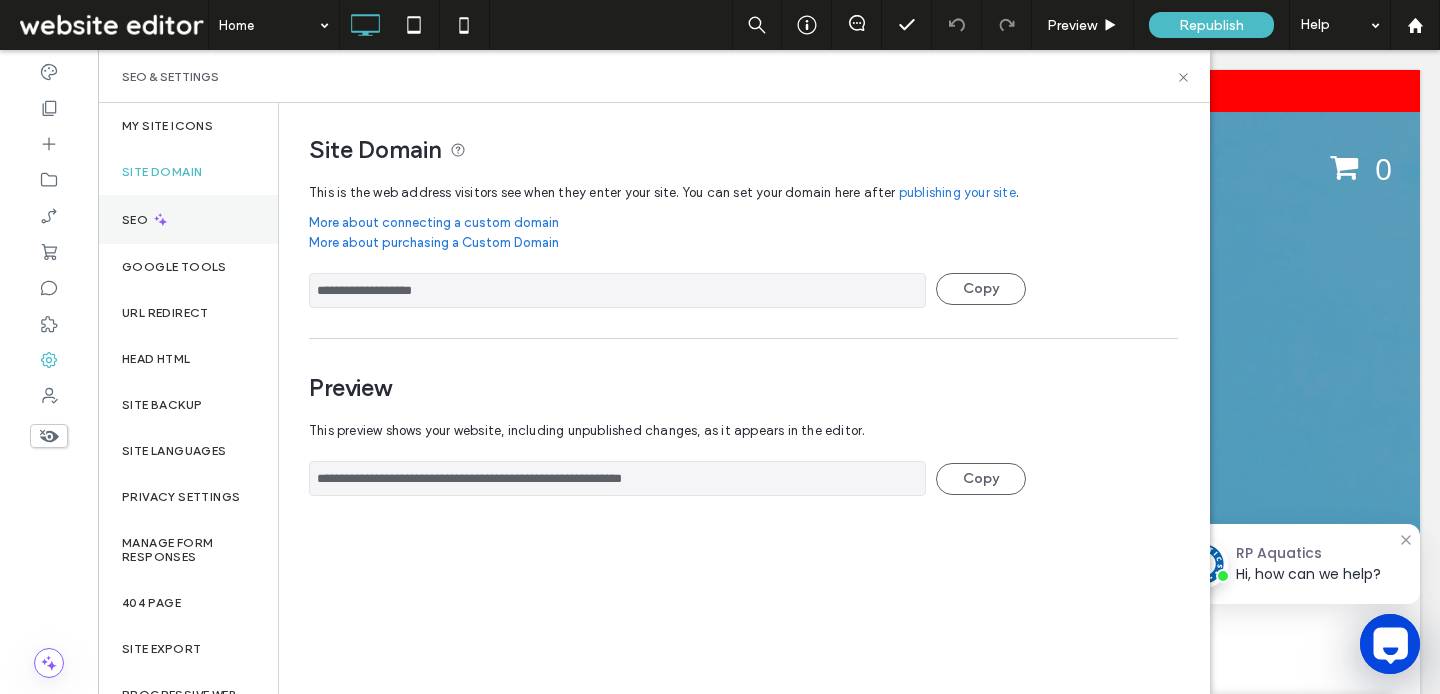 click on "SEO" at bounding box center (188, 219) 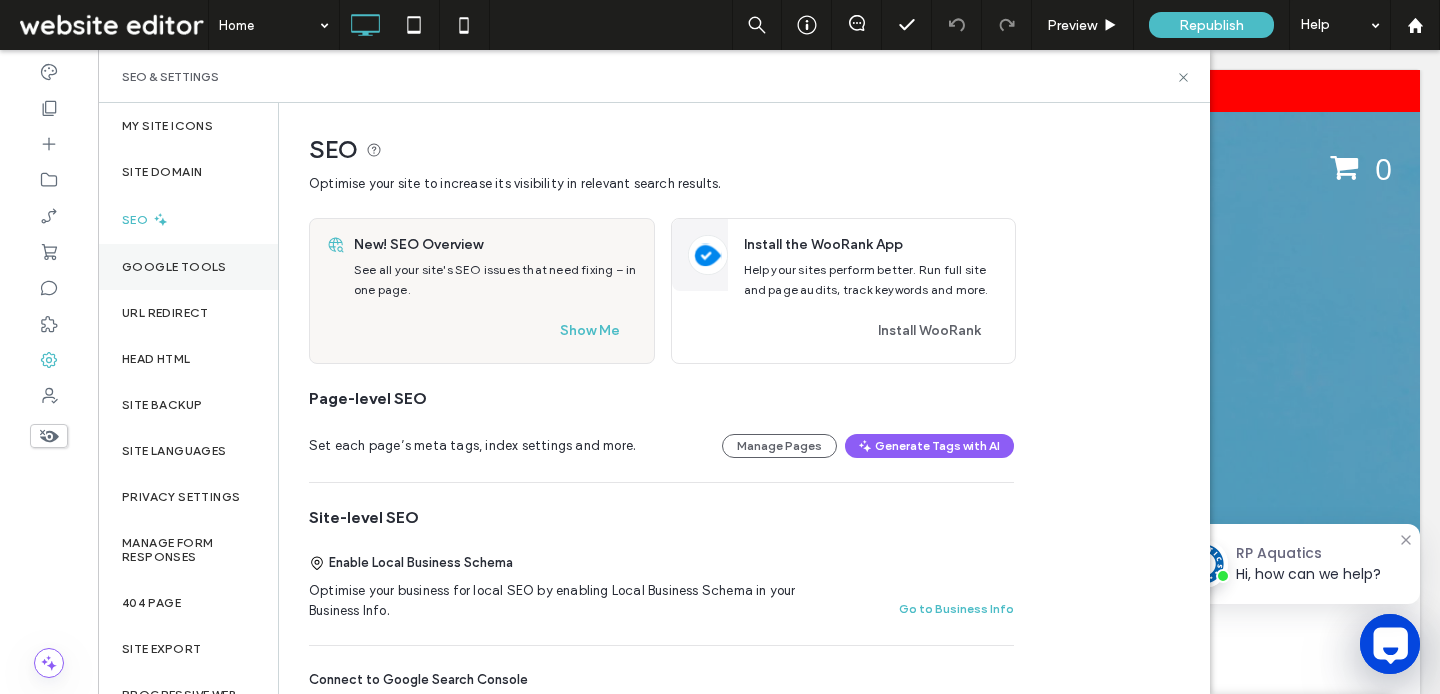 click on "Google Tools" at bounding box center [174, 267] 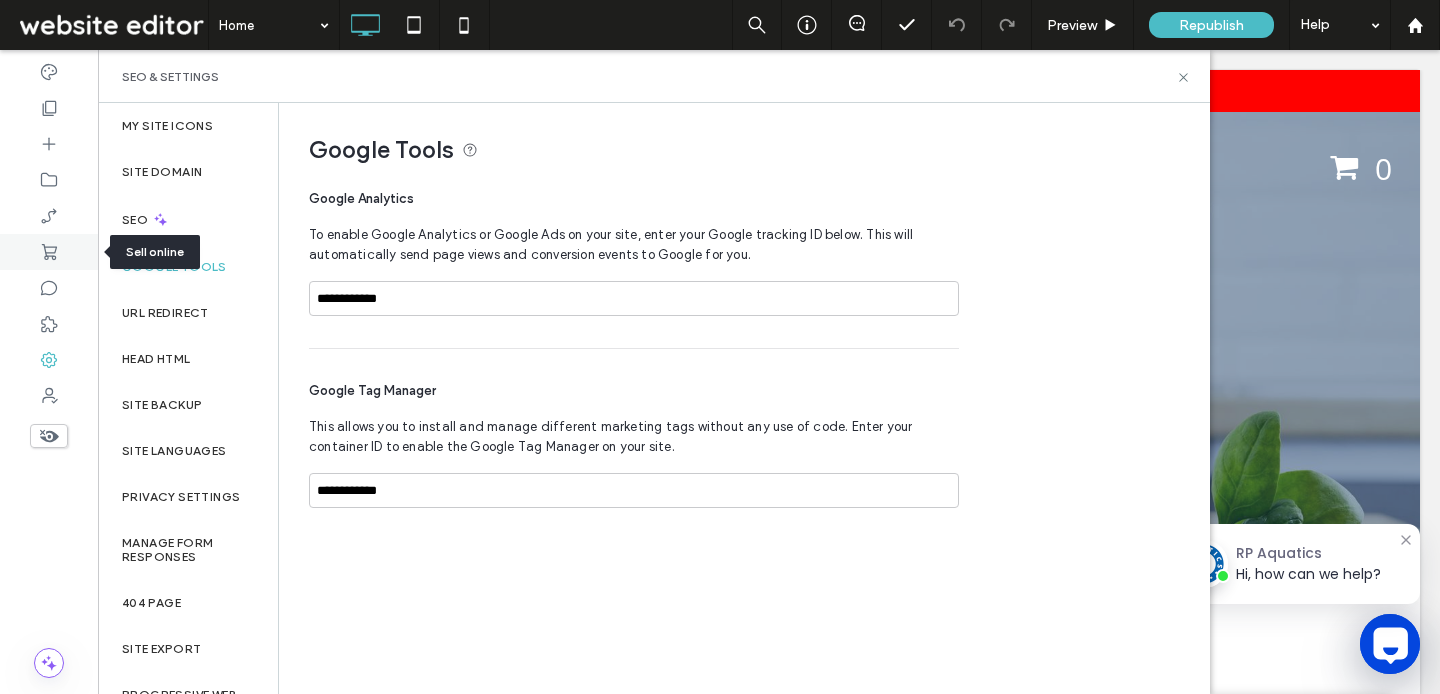 click 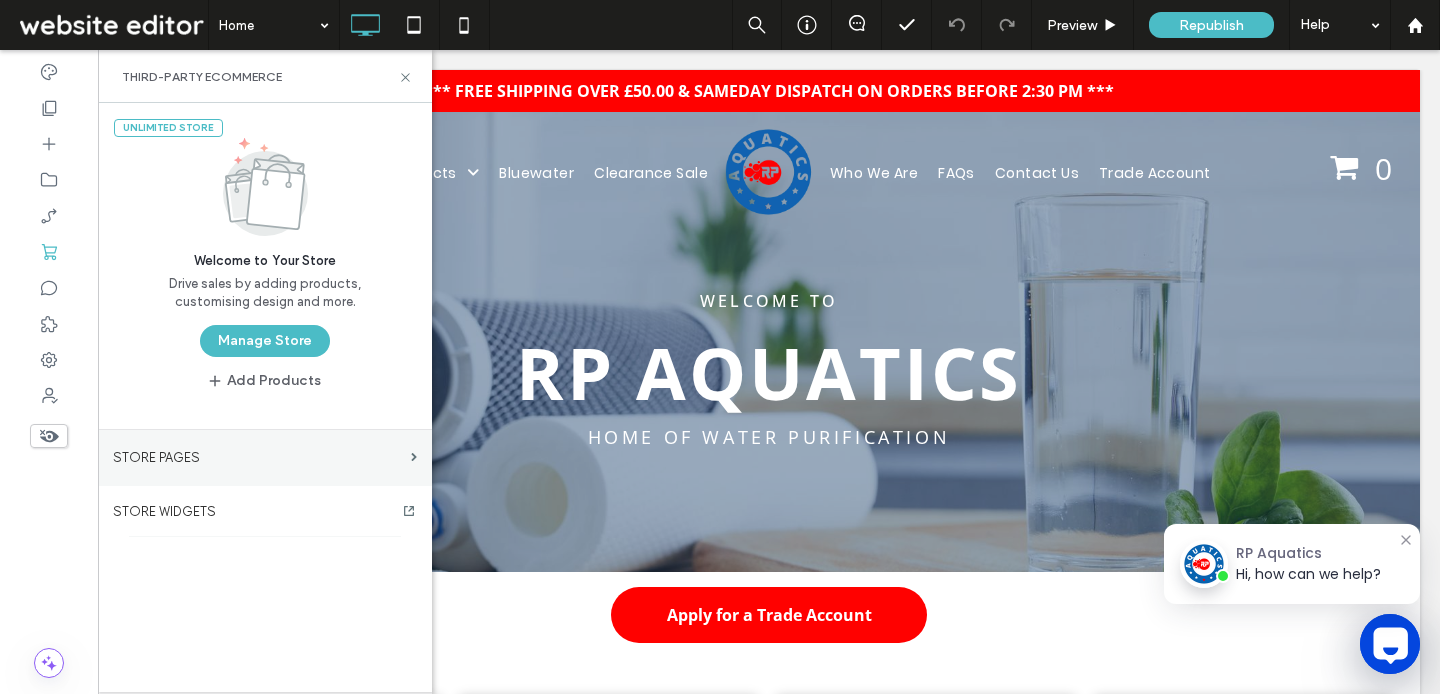 click on "STORE PAGES" at bounding box center (258, 457) 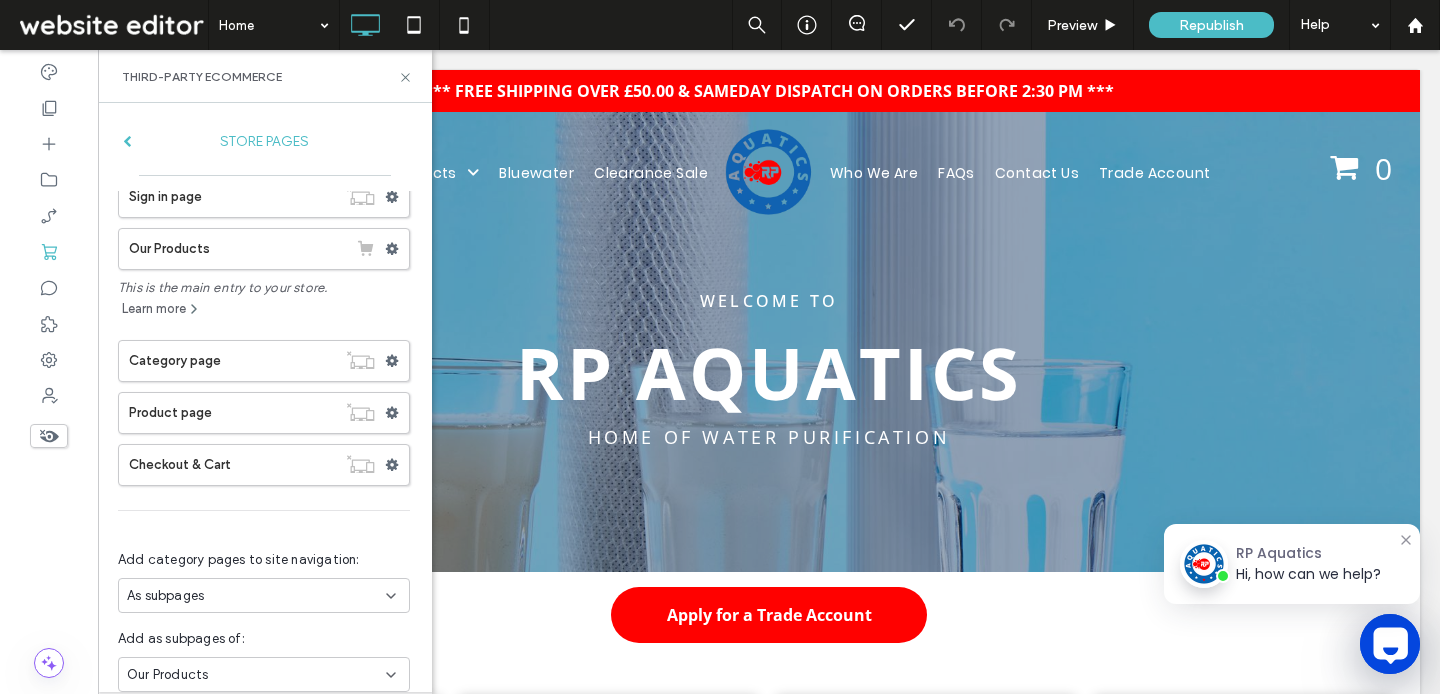 scroll, scrollTop: 0, scrollLeft: 0, axis: both 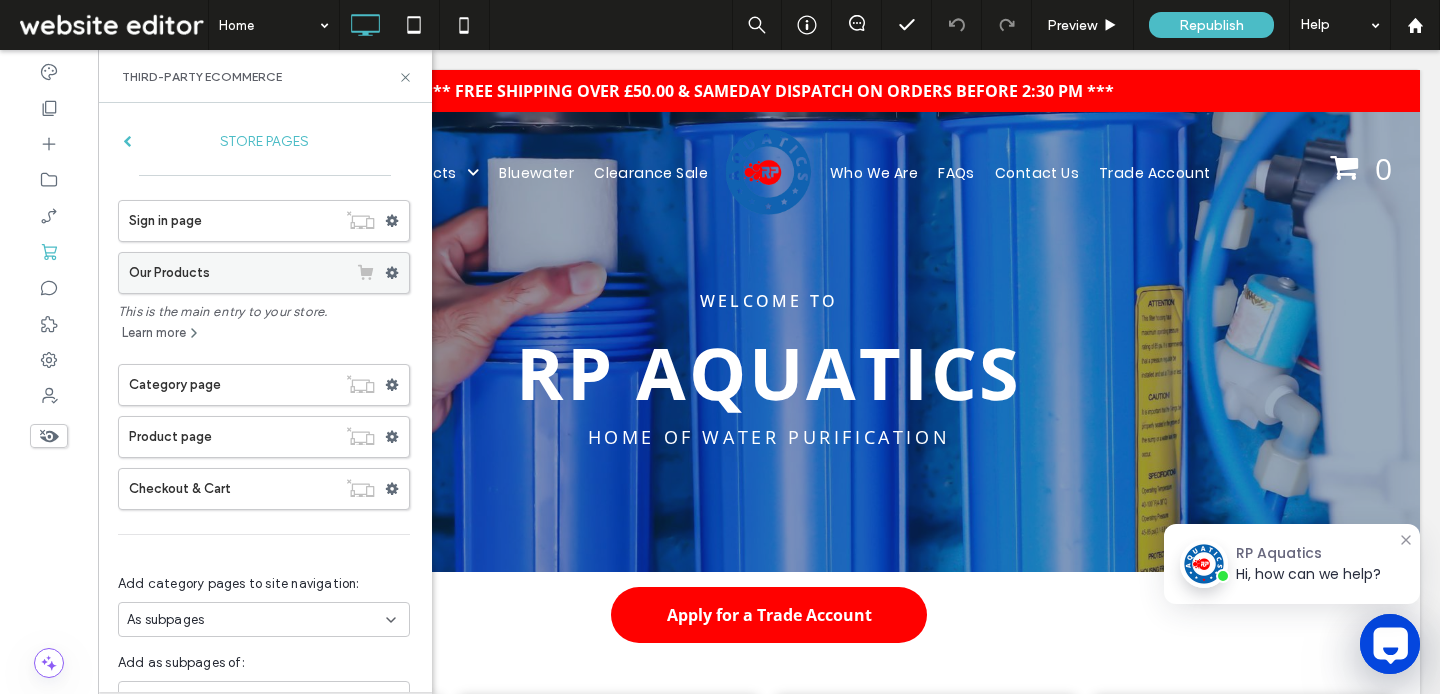 click 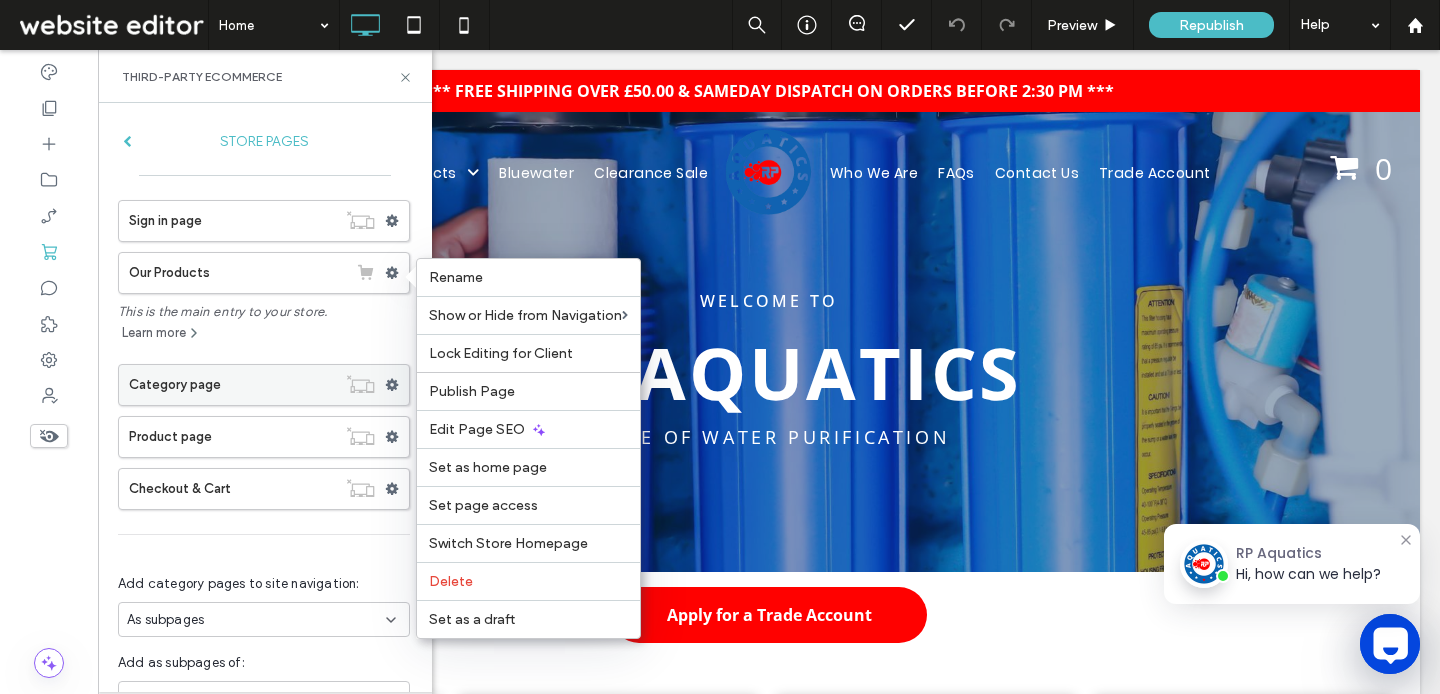click at bounding box center [397, 385] 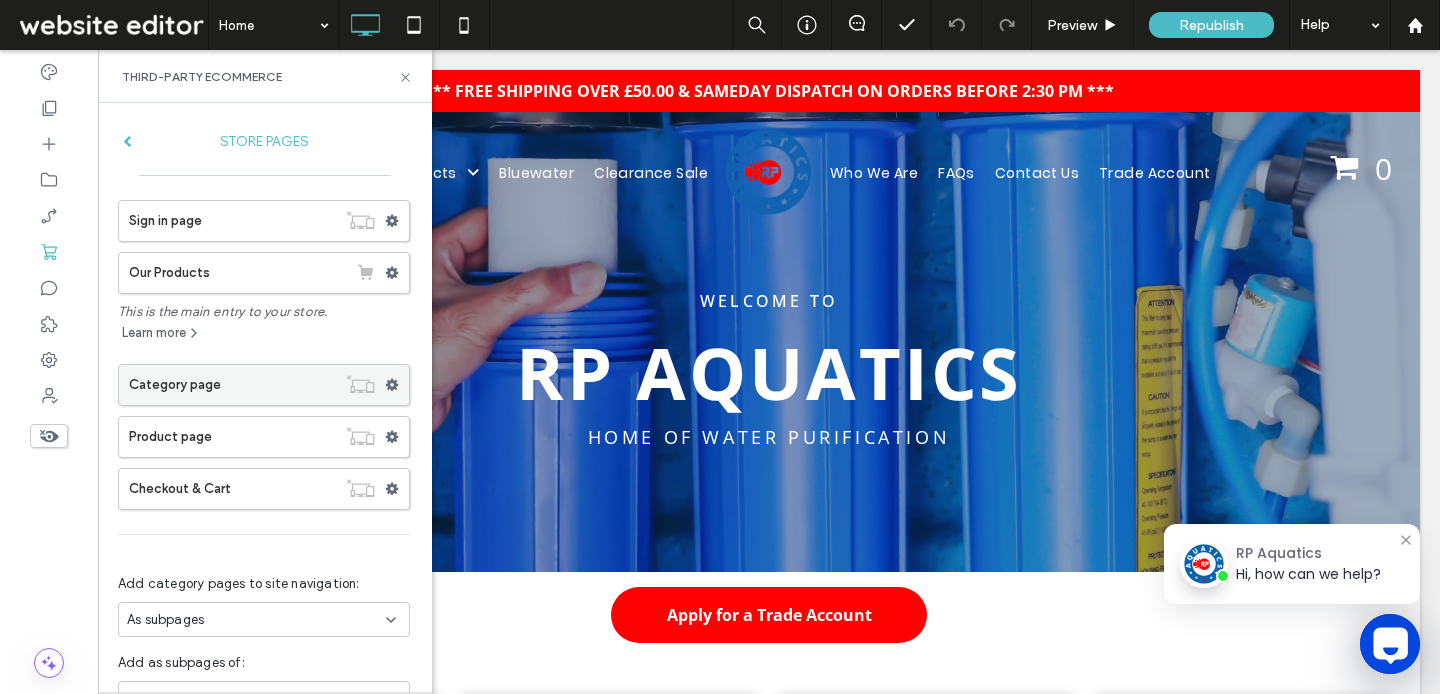click at bounding box center [397, 385] 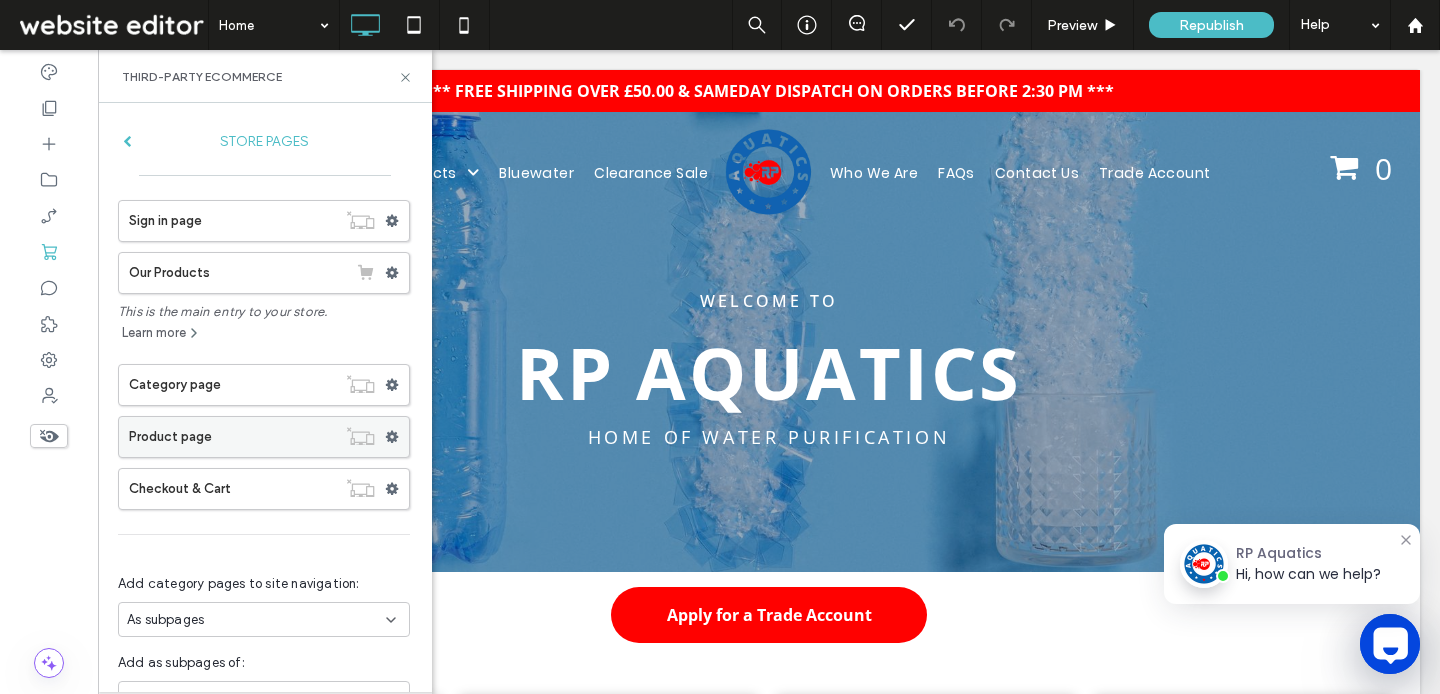 click at bounding box center [392, 437] 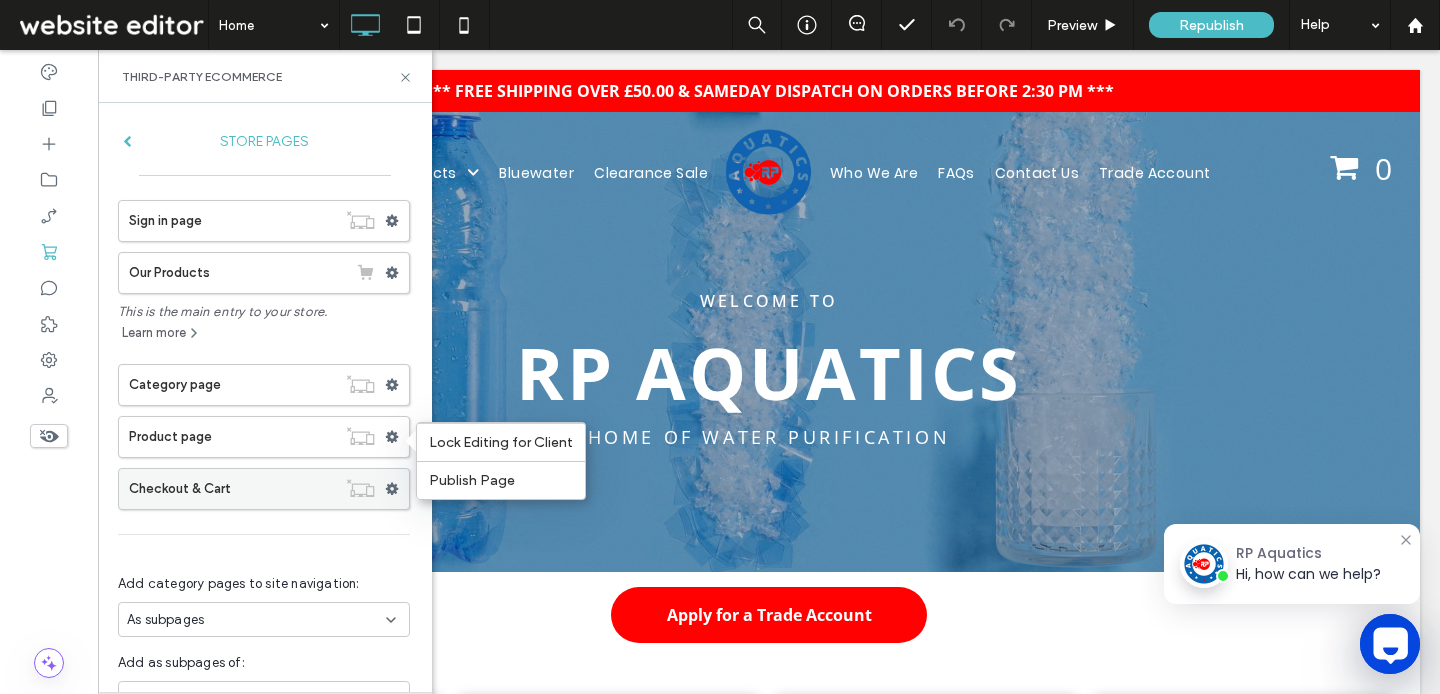 click 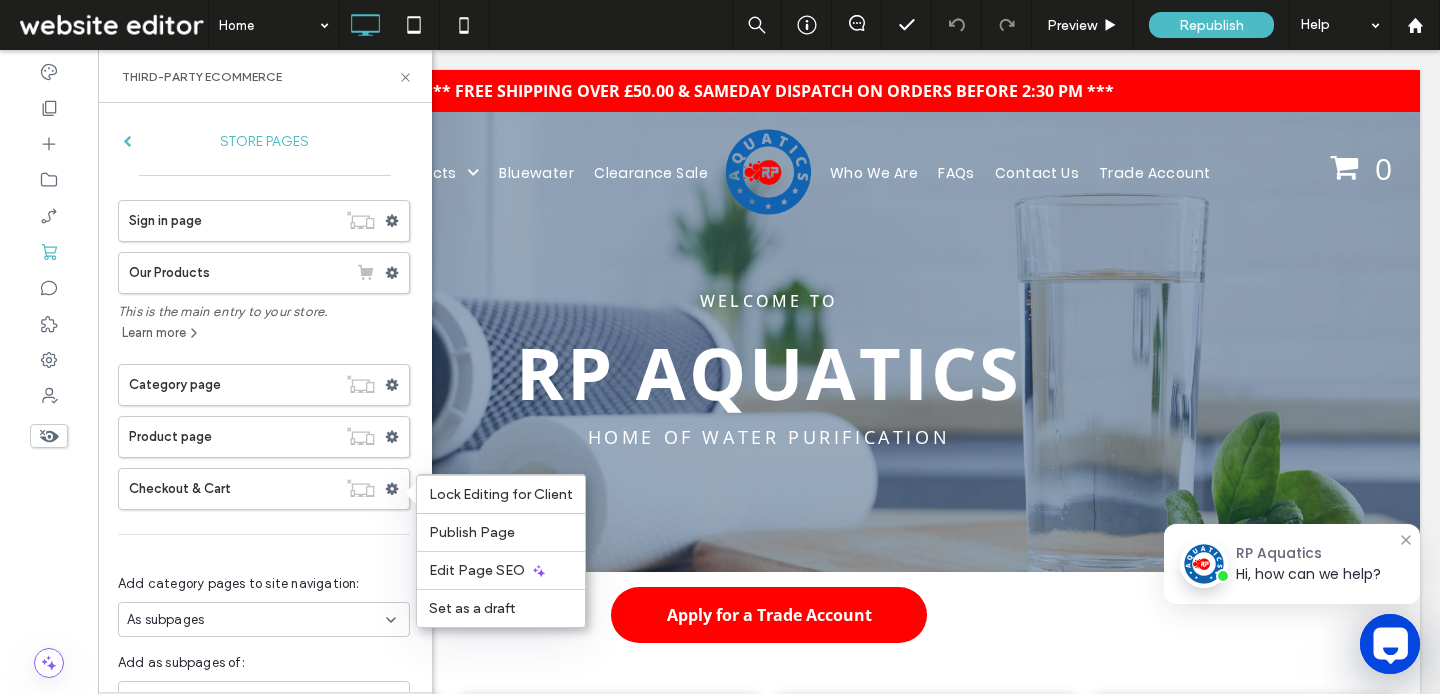 click on "Add category pages to site navigation: As subpages Add as subpages of: Our Products" at bounding box center (264, 637) 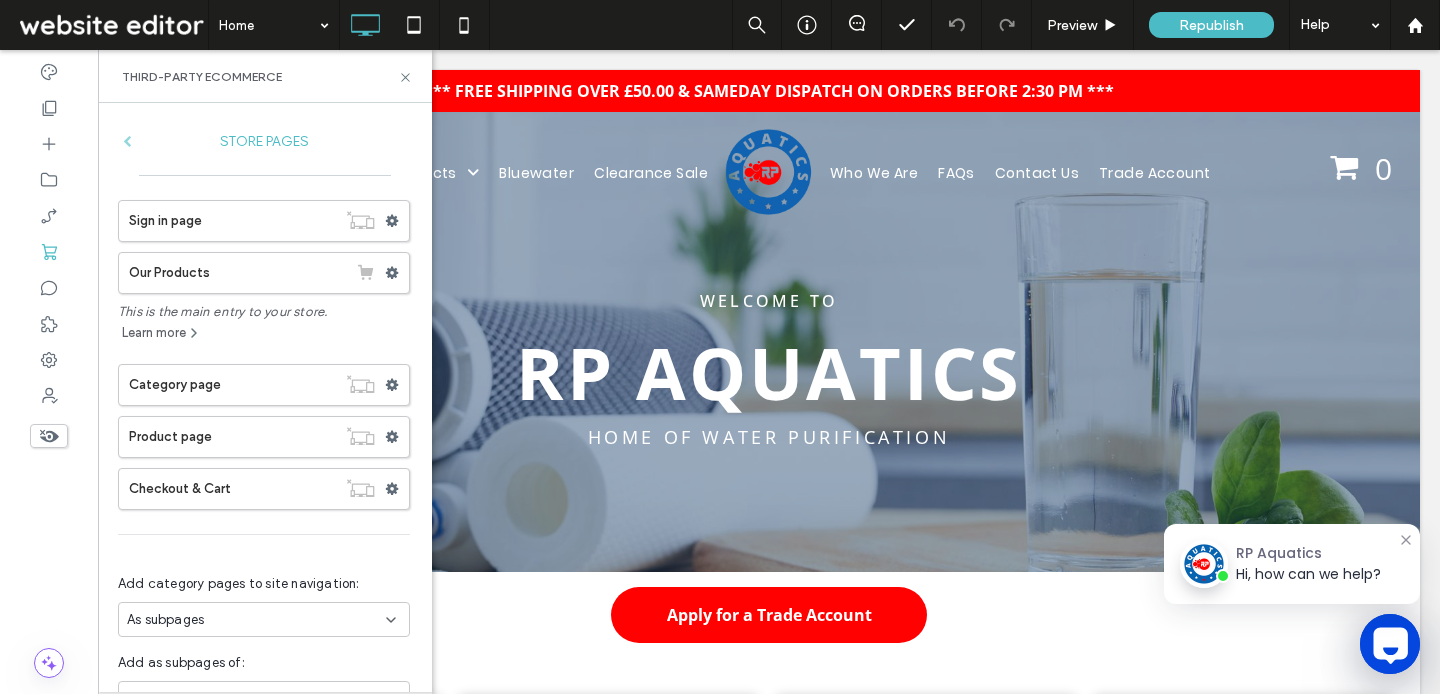 click at bounding box center [127, 142] 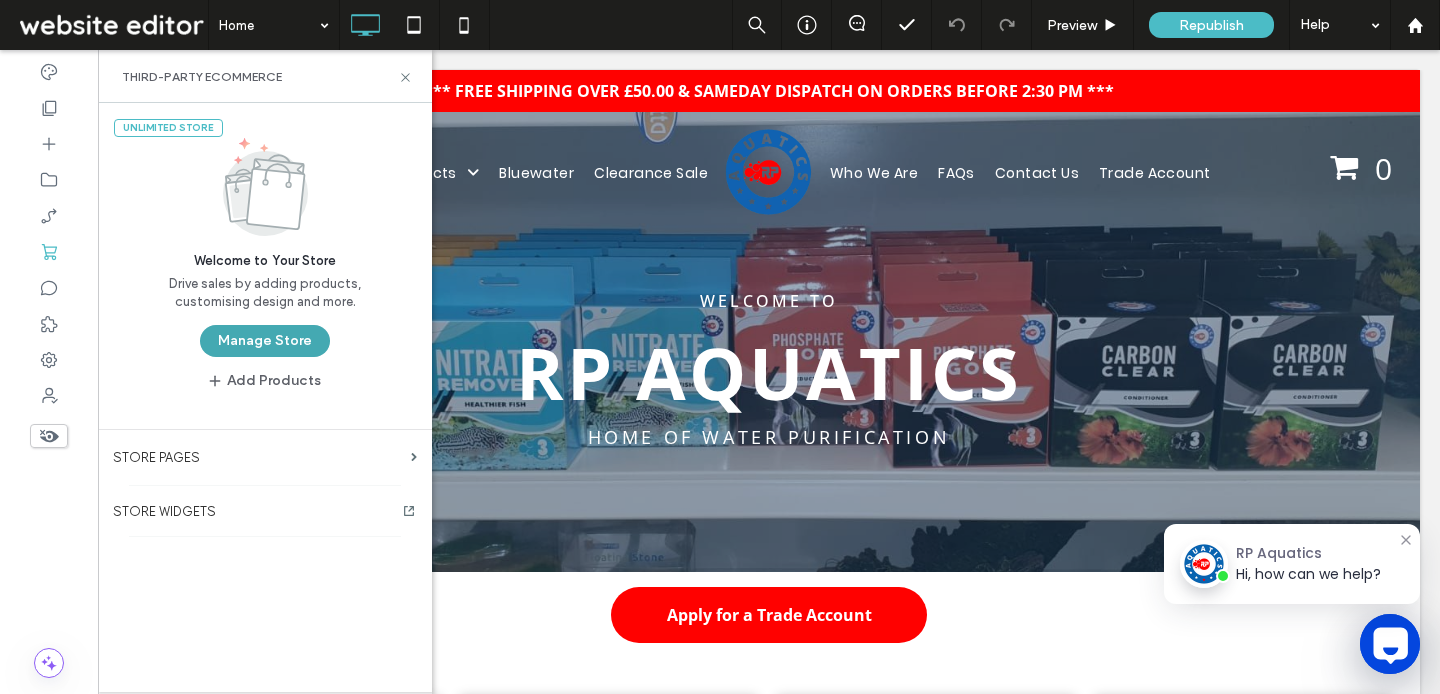 click on "Manage Store" at bounding box center (265, 341) 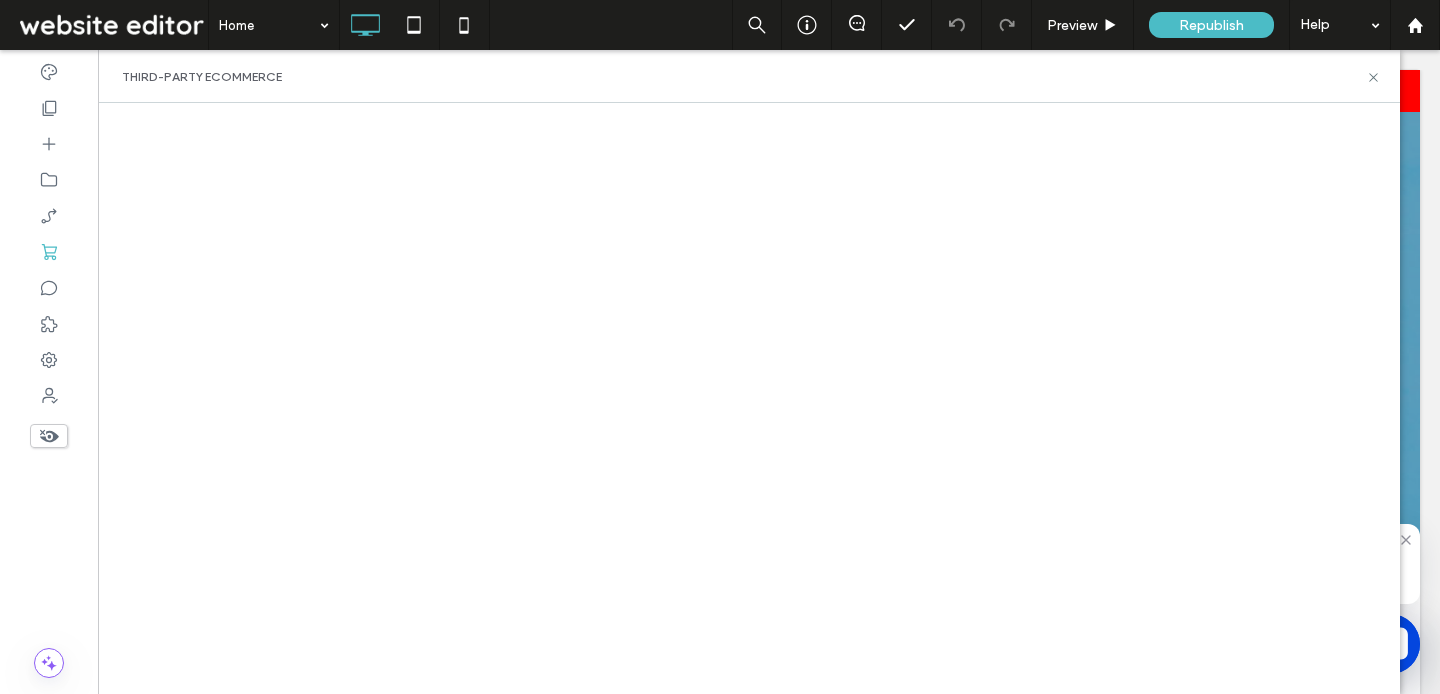 click at bounding box center (749, 398) 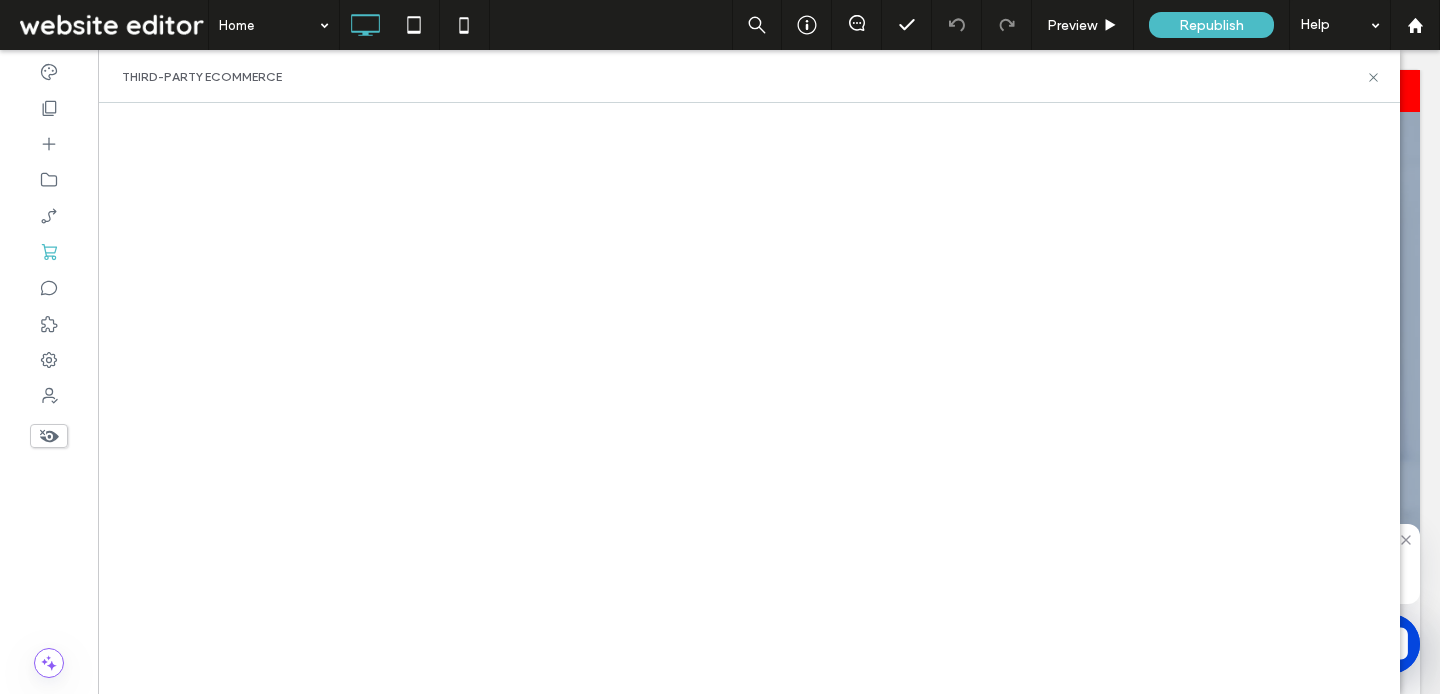 click at bounding box center [749, 398] 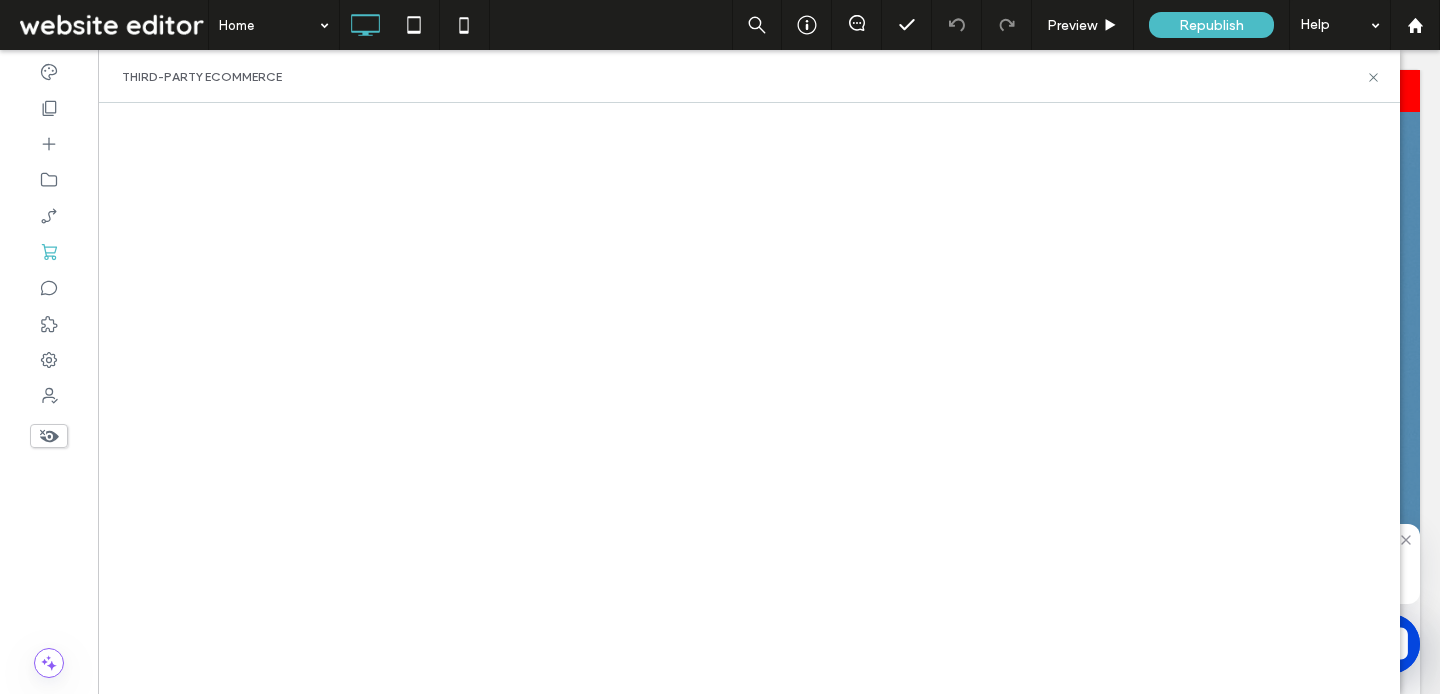 click at bounding box center (749, 398) 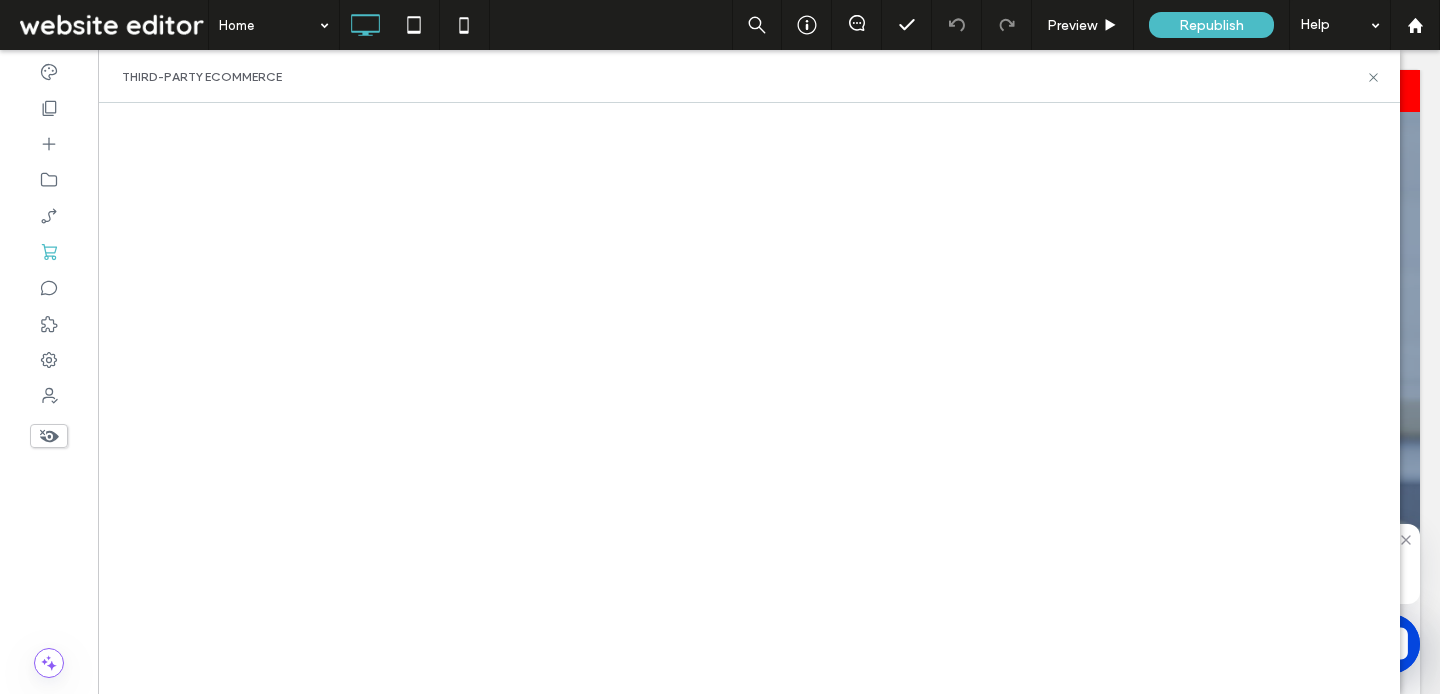 click on "Click To Paste
Row
*** FREE SHIPPING OVER £50.00 & SAMEDAY DISPATCH ON ORDERS BEFORE 2:30 PM ***
Click To Paste
Row
Home
Our Products
Aquatics Filtration
Pond Filtration
Commercial Aquatic Filtration
Bluewater
Mixed Bed Resin
Water Softening Resin
Speciality Resin
Speciality Media
Domestic Filtration
Commercial Filtration
10" Filter Cartridges
20" Filter Cartridges
Accessories
Clearance
Bluewater
Clearance Sale
Who We Are
FAQs
Contact Us" at bounding box center [769, 3078] 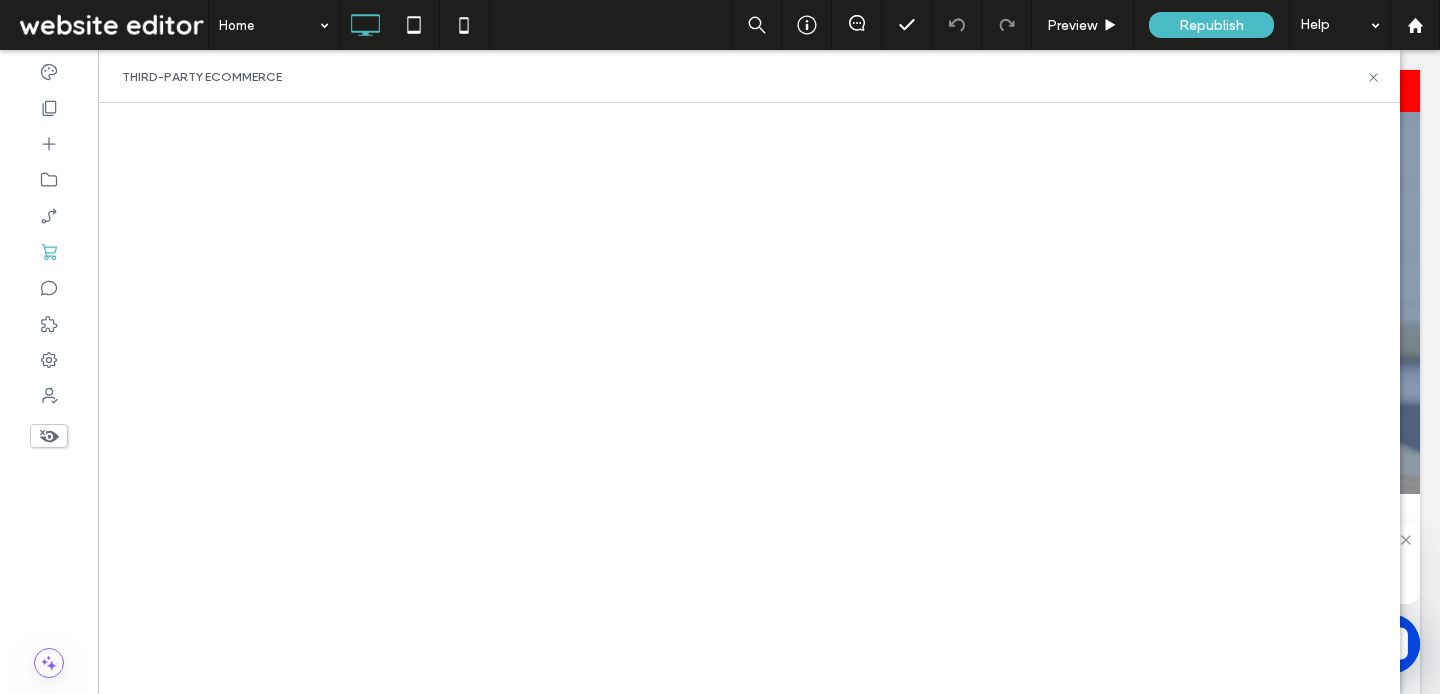 scroll, scrollTop: 80, scrollLeft: 0, axis: vertical 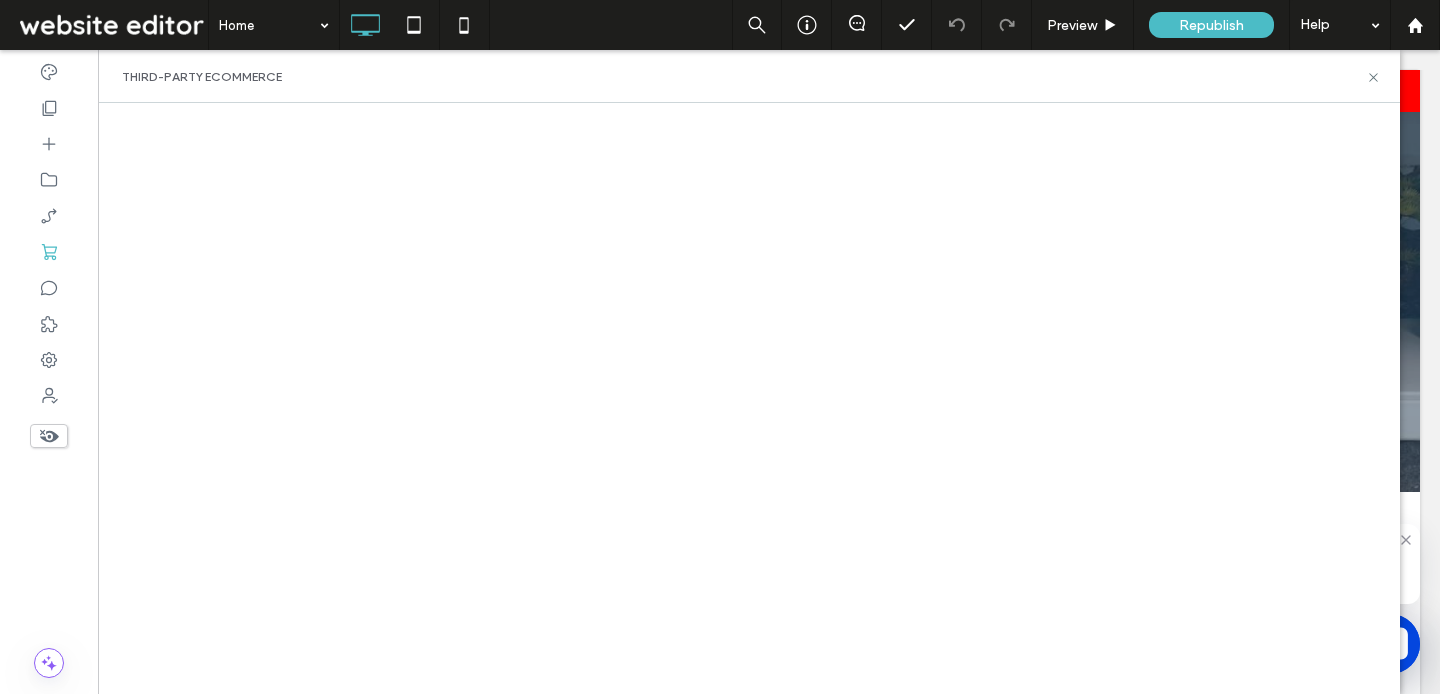 click at bounding box center [749, 398] 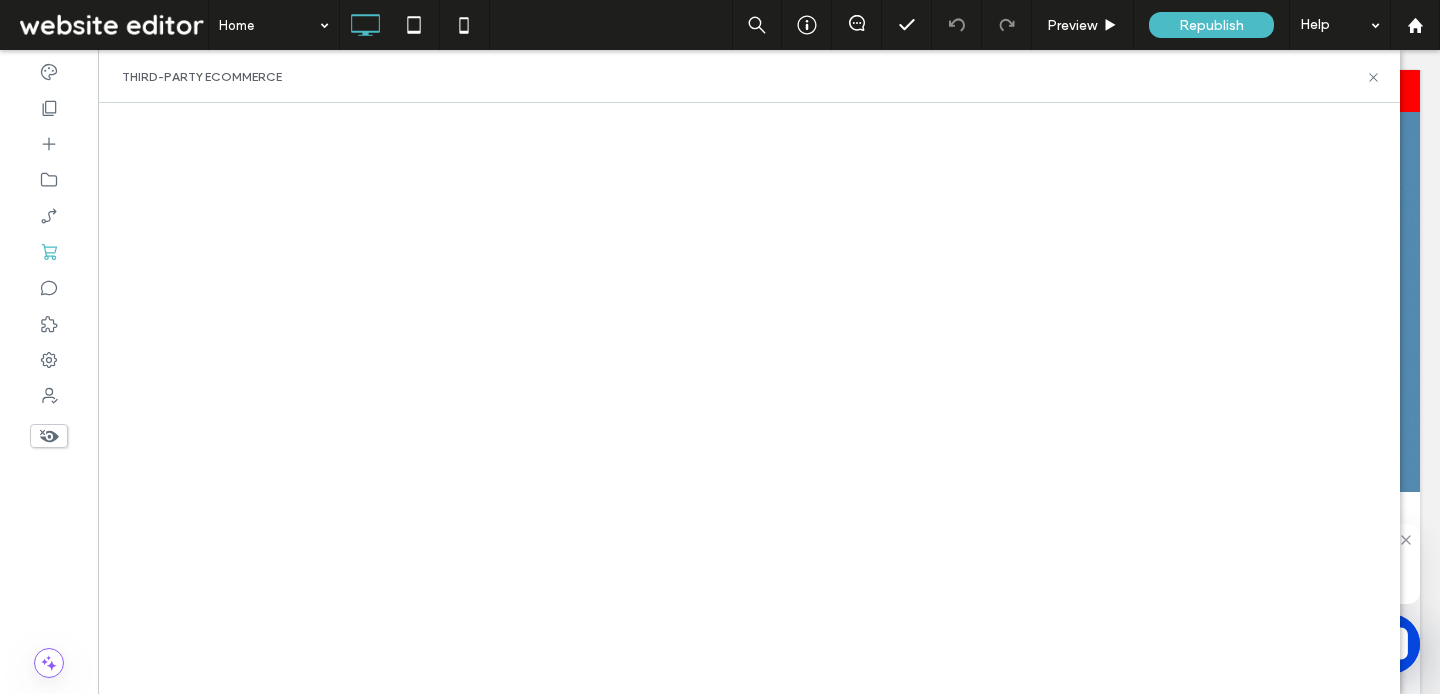 click on "Click To Paste
Row
*** FREE SHIPPING OVER £50.00 & SAMEDAY DISPATCH ON ORDERS BEFORE 2:30 PM ***
Click To Paste
Row
Home
Our Products
Aquatics Filtration
Pond Filtration
Commercial Aquatic Filtration
Bluewater
Mixed Bed Resin
Water Softening Resin
Speciality Resin
Speciality Media
Domestic Filtration
Commercial Filtration
10" Filter Cartridges
20" Filter Cartridges
Accessories
Clearance
Bluewater
Clearance Sale
Who We Are
FAQs
Contact Us" at bounding box center [769, 2998] 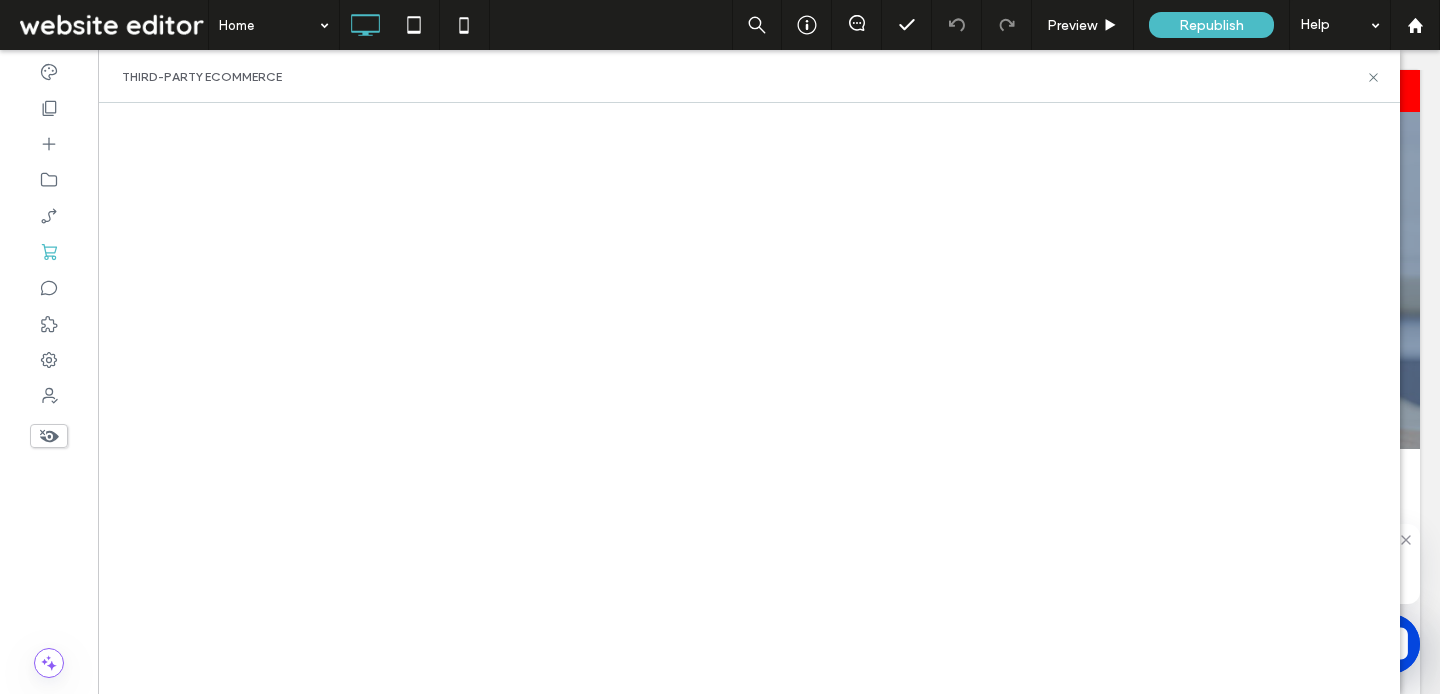 scroll, scrollTop: 160, scrollLeft: 0, axis: vertical 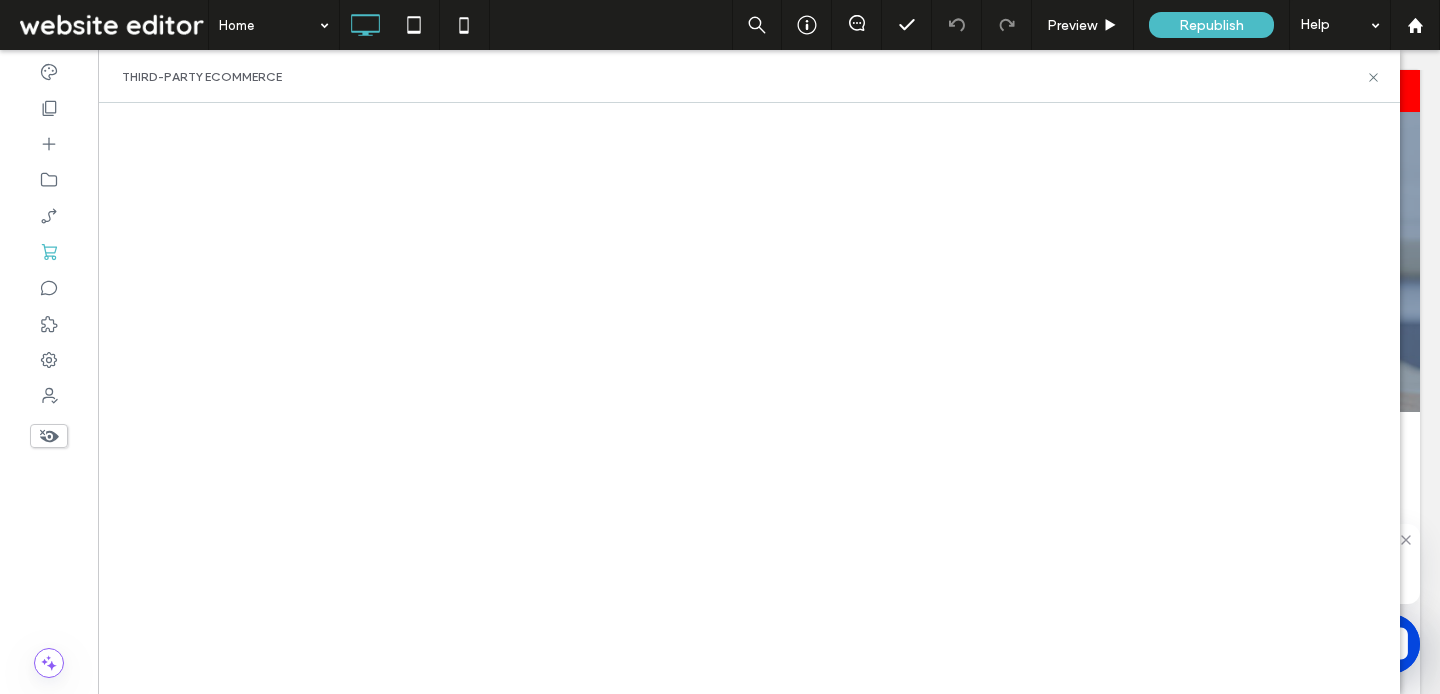 click at bounding box center (749, 398) 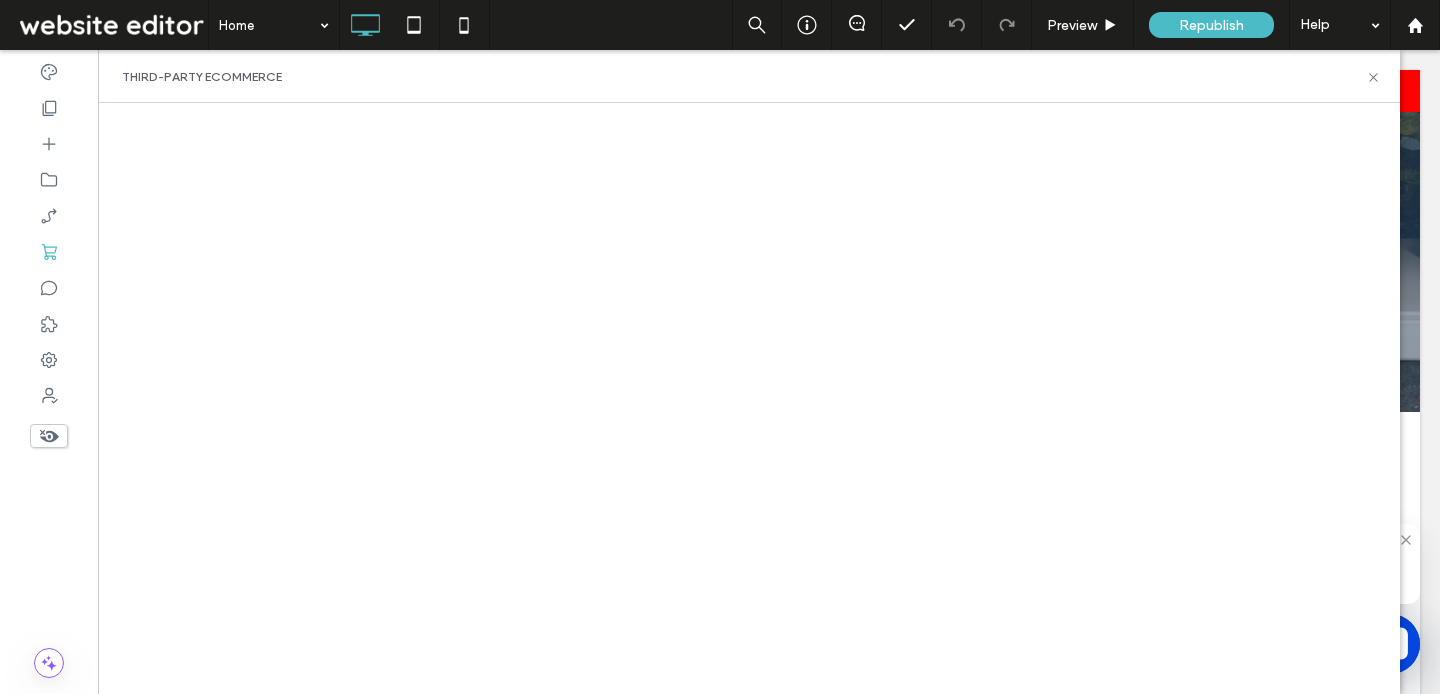 click at bounding box center (749, 398) 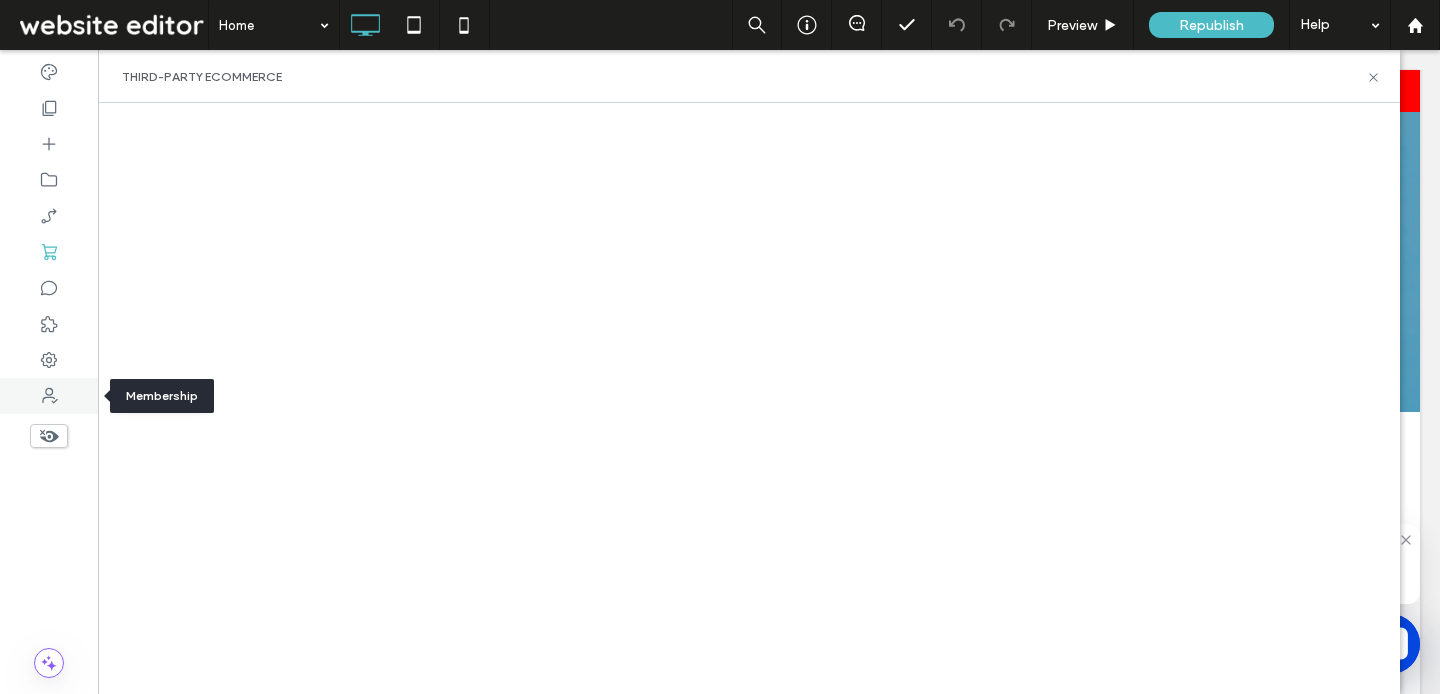 click 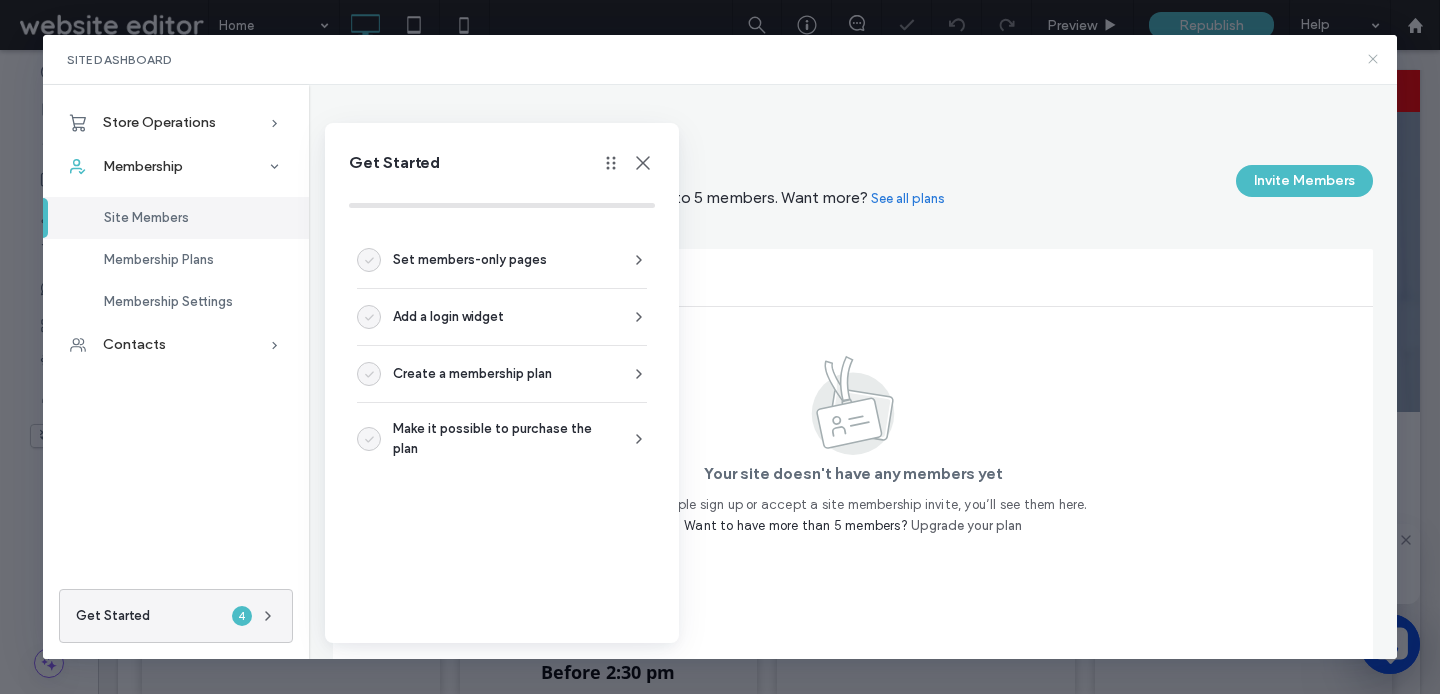click 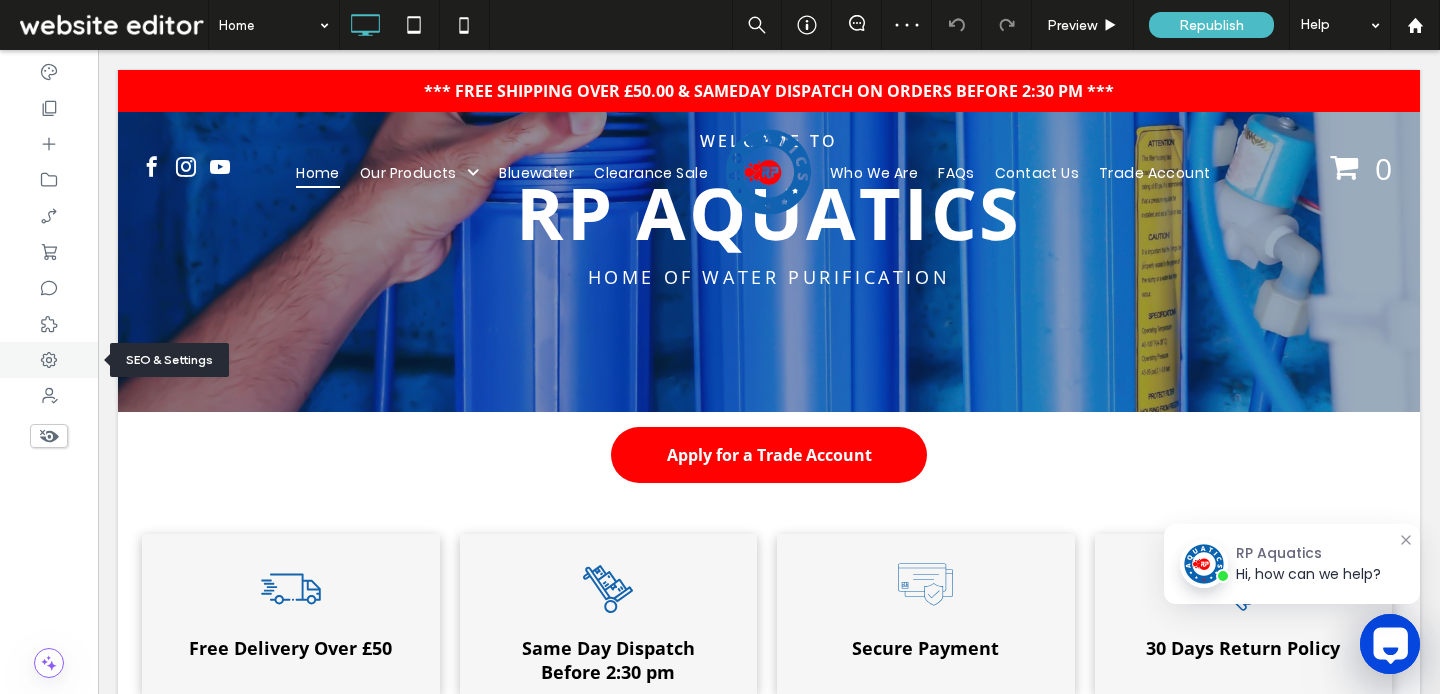 click 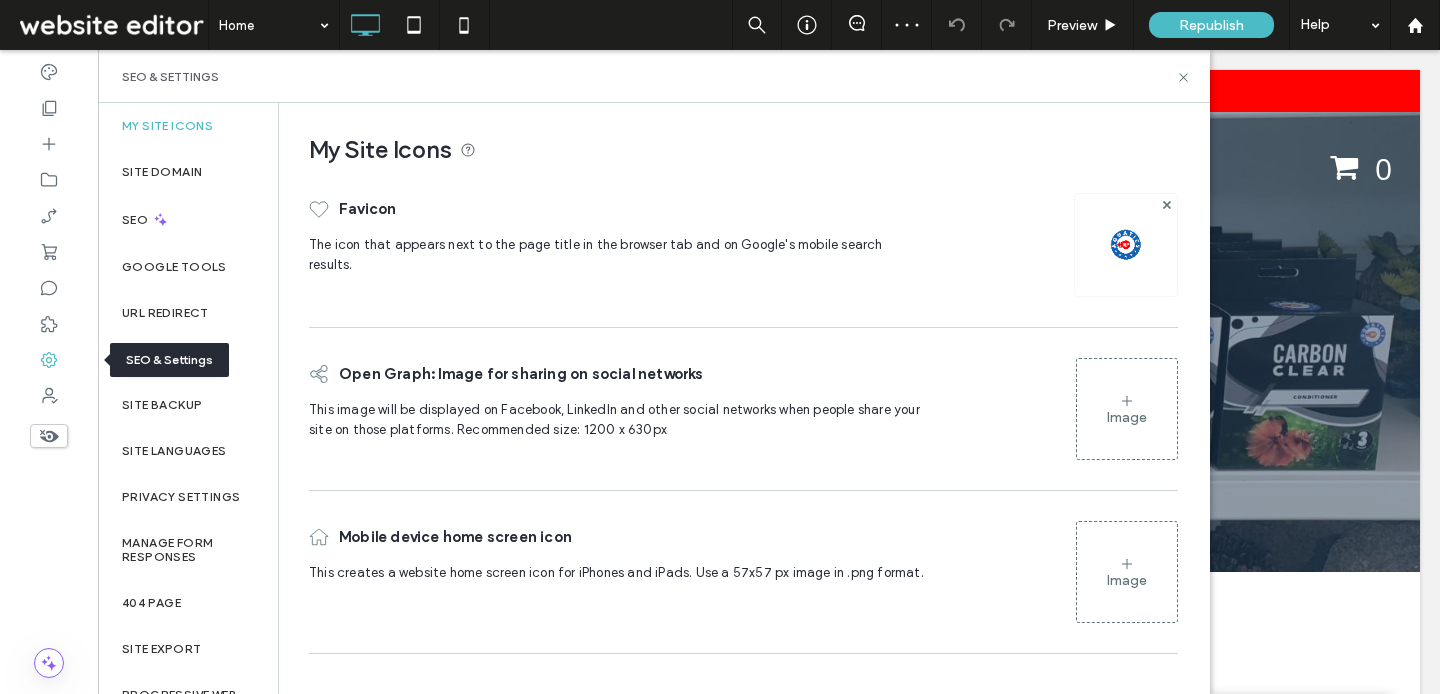 scroll, scrollTop: 0, scrollLeft: 0, axis: both 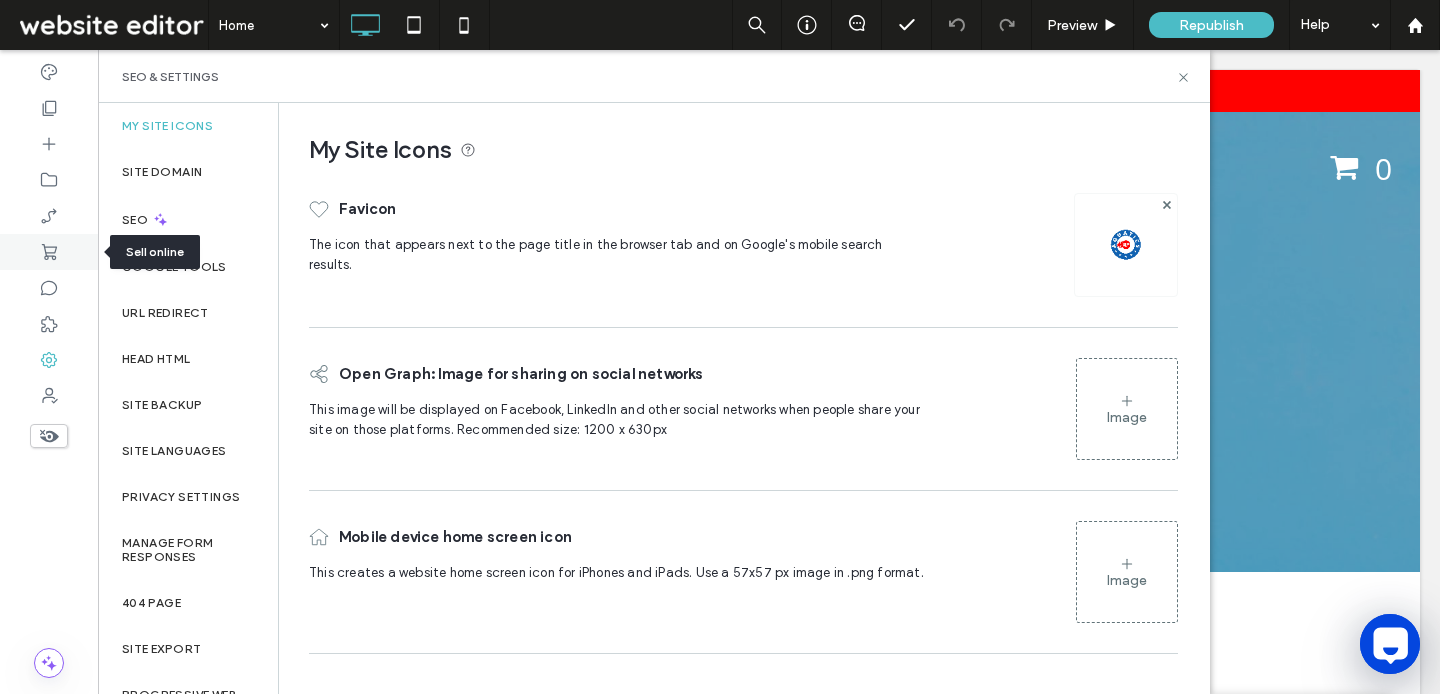 click at bounding box center (49, 252) 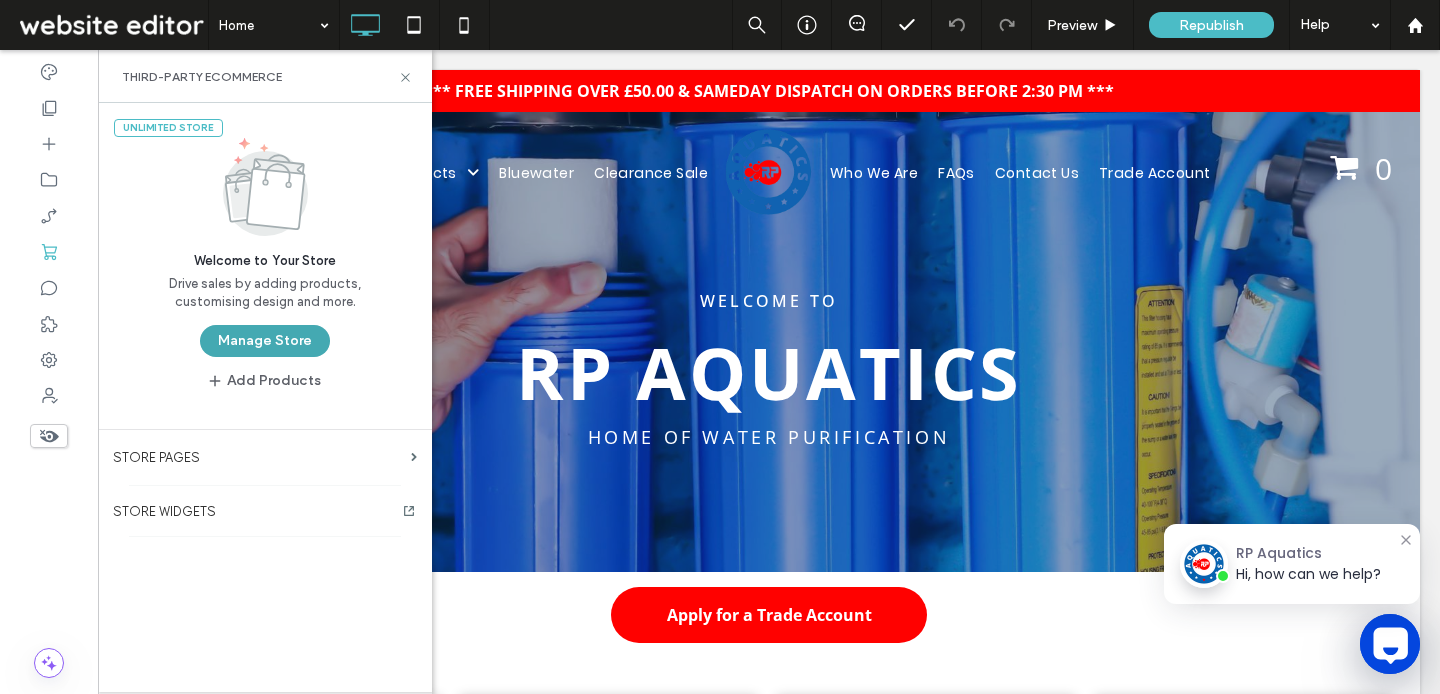 click on "Manage Store" at bounding box center [265, 341] 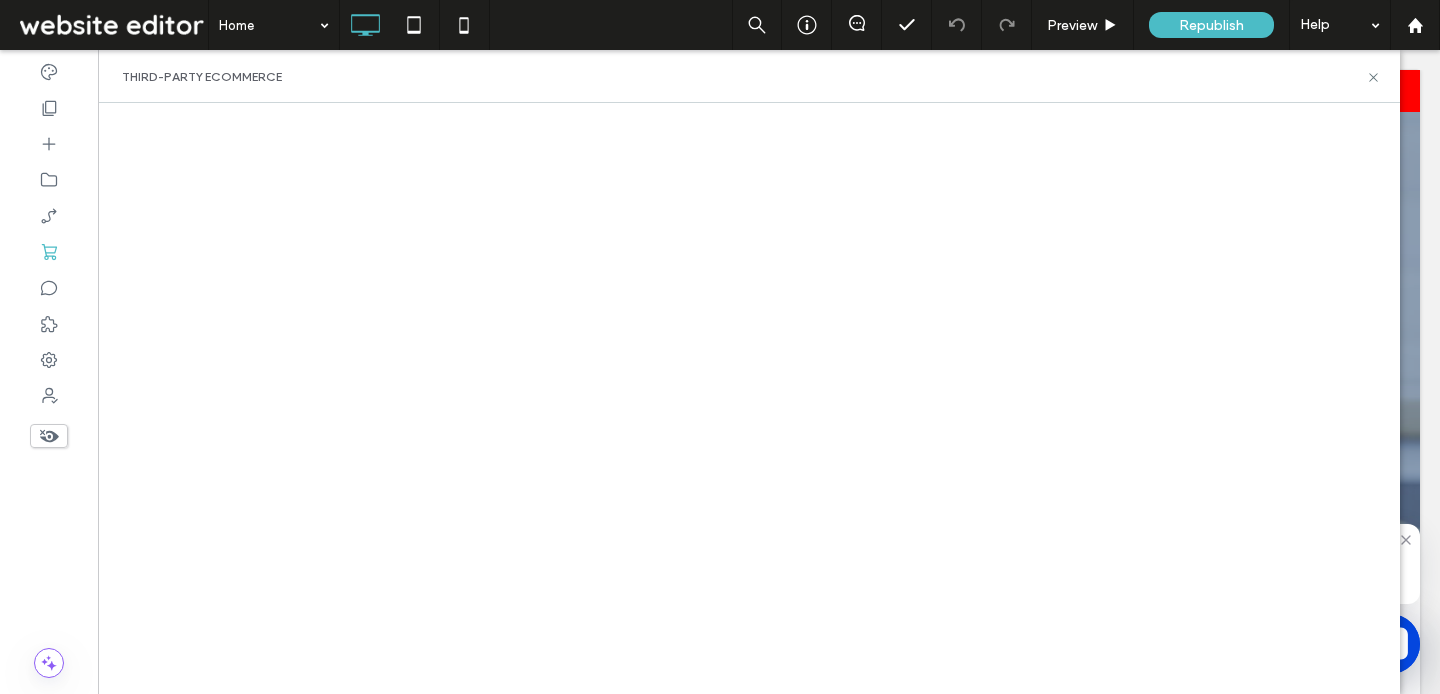 click at bounding box center [749, 398] 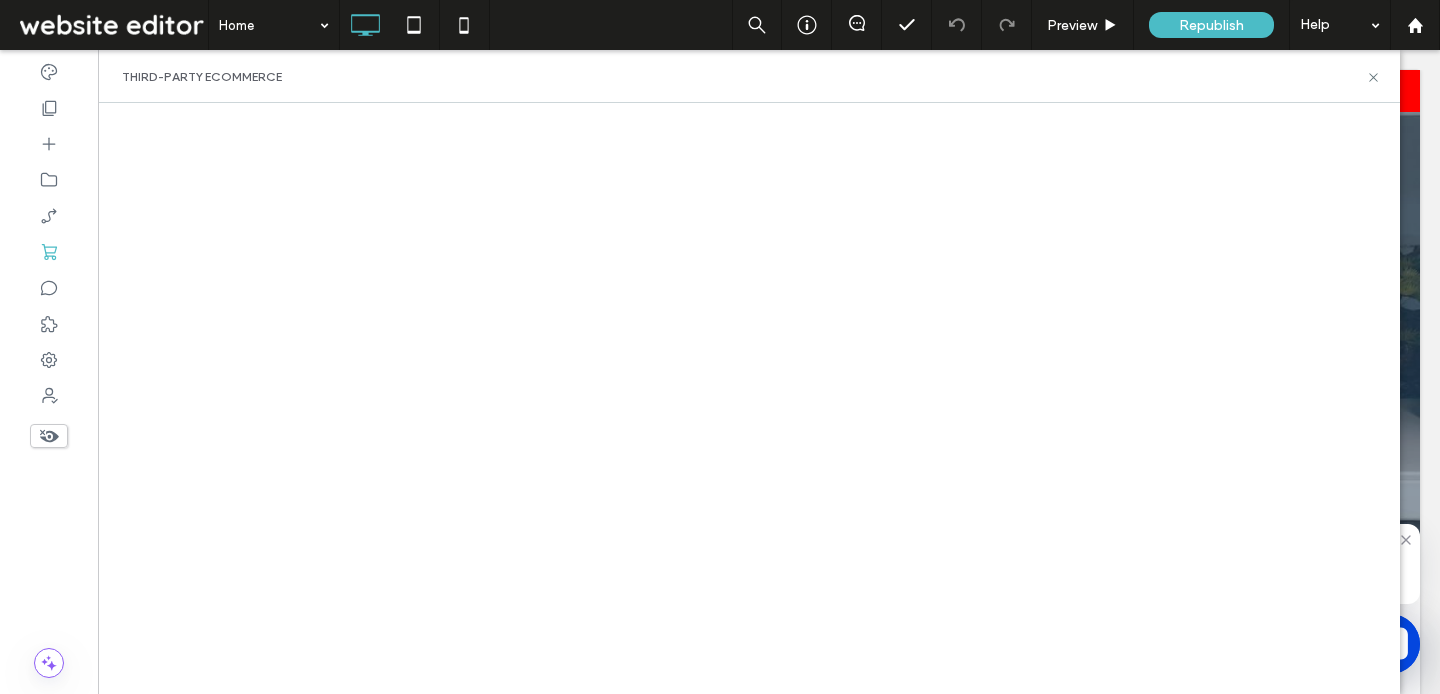 click at bounding box center [749, 398] 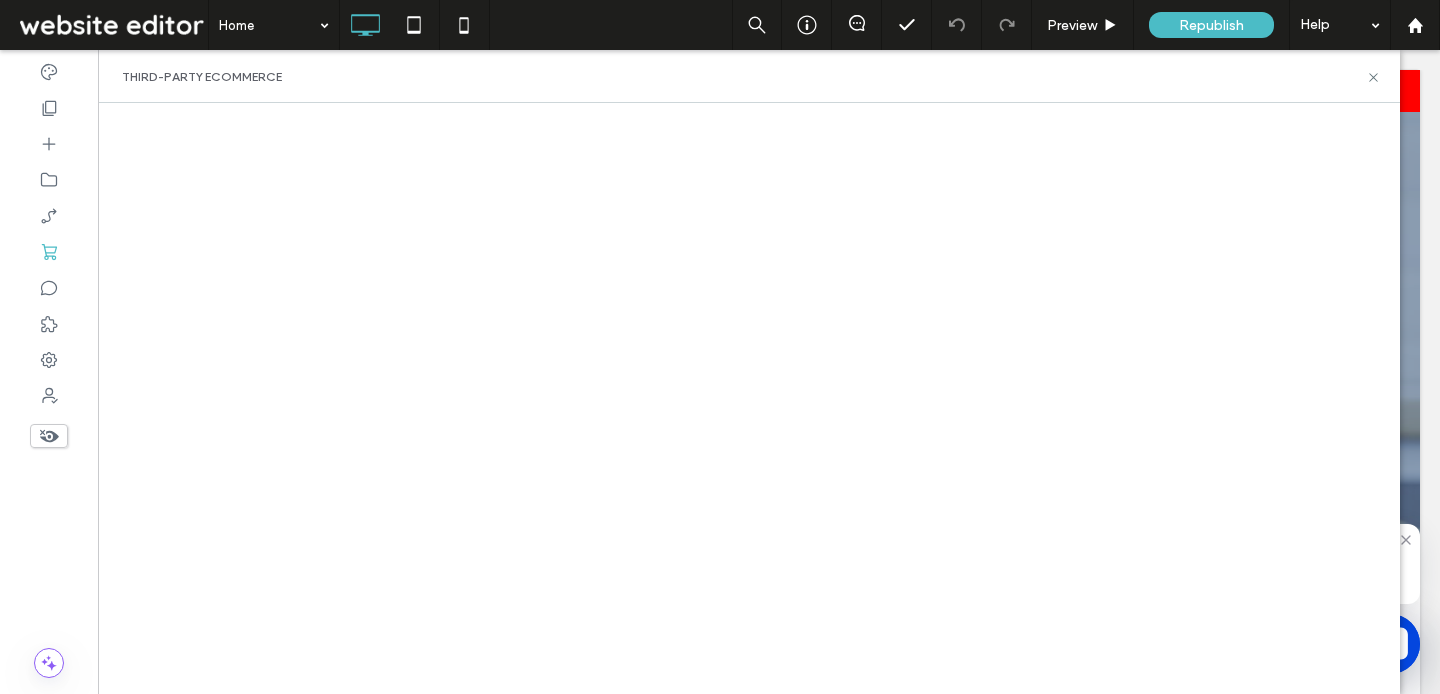 click at bounding box center (749, 398) 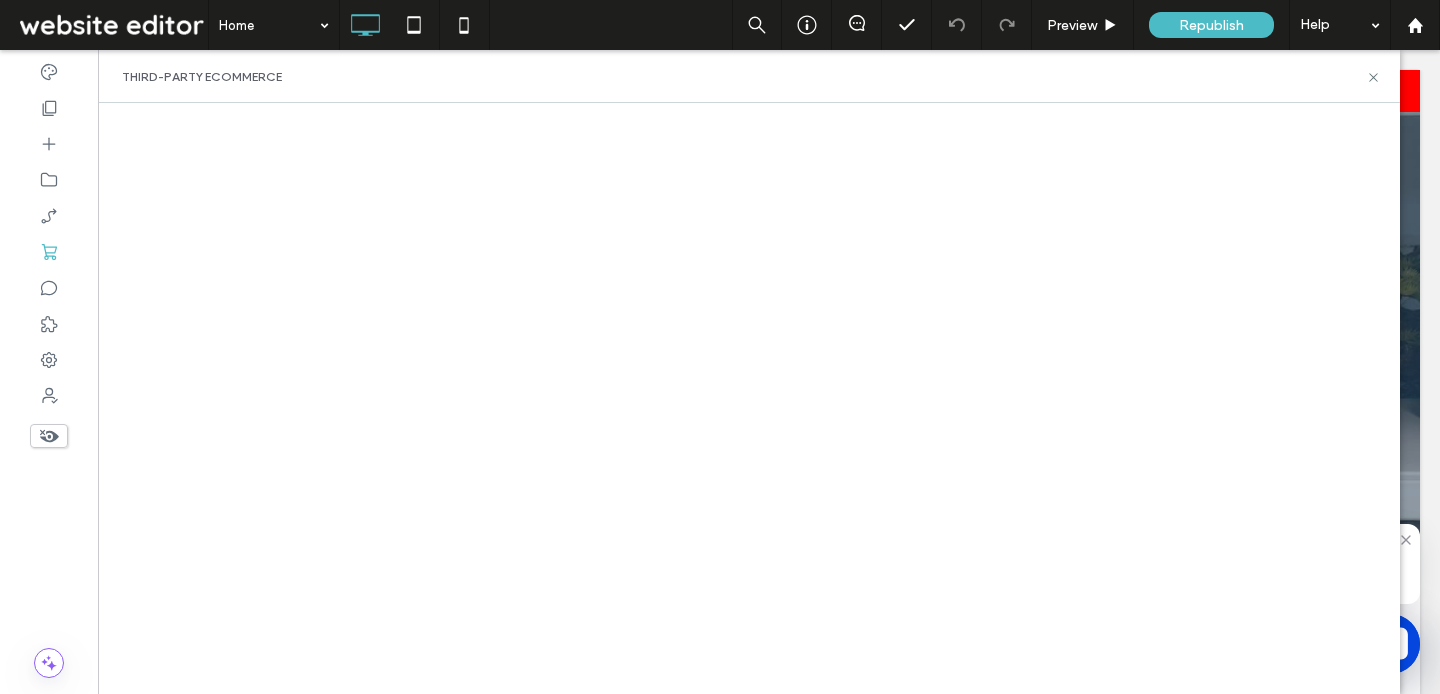 click on "Click To Paste
Row
*** FREE SHIPPING OVER £50.00 & SAMEDAY DISPATCH ON ORDERS BEFORE 2:30 PM ***
Click To Paste
Row
Home
Our Products
Aquatics Filtration
Pond Filtration
Commercial Aquatic Filtration
Bluewater
Mixed Bed Resin
Water Softening Resin
Speciality Resin
Speciality Media
Domestic Filtration
Commercial Filtration
10" Filter Cartridges
20" Filter Cartridges
Accessories
Clearance
Bluewater
Clearance Sale
Who We Are
FAQs
Contact Us" at bounding box center [769, 3150] 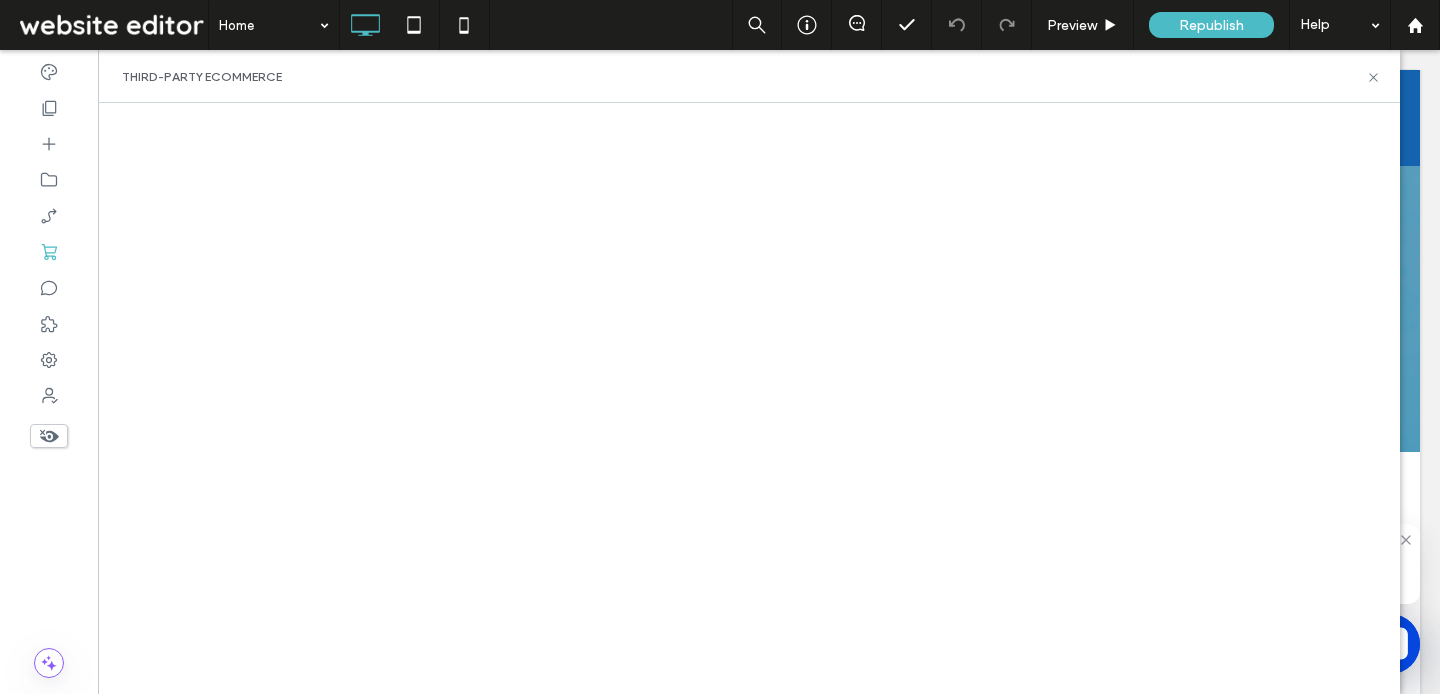 scroll, scrollTop: 265, scrollLeft: 0, axis: vertical 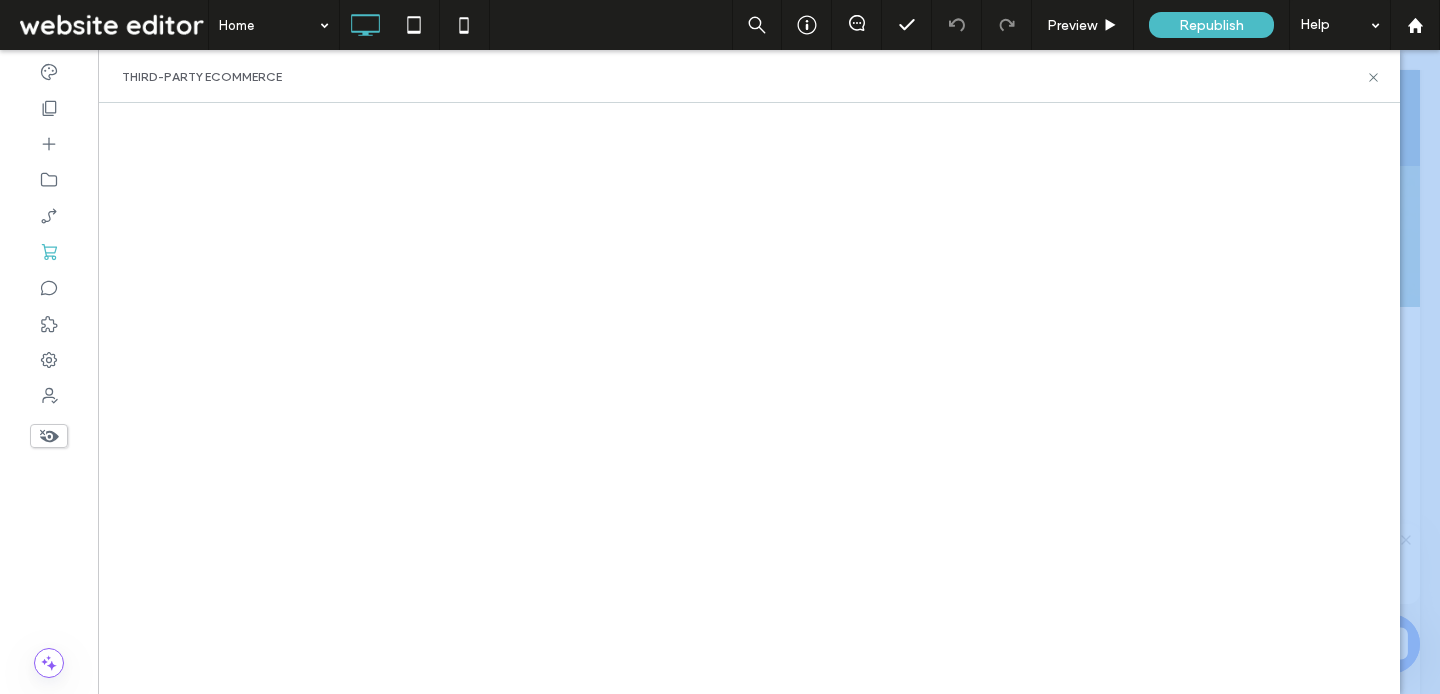 drag, startPoint x: 1386, startPoint y: 155, endPoint x: 1305, endPoint y: 786, distance: 636.1777 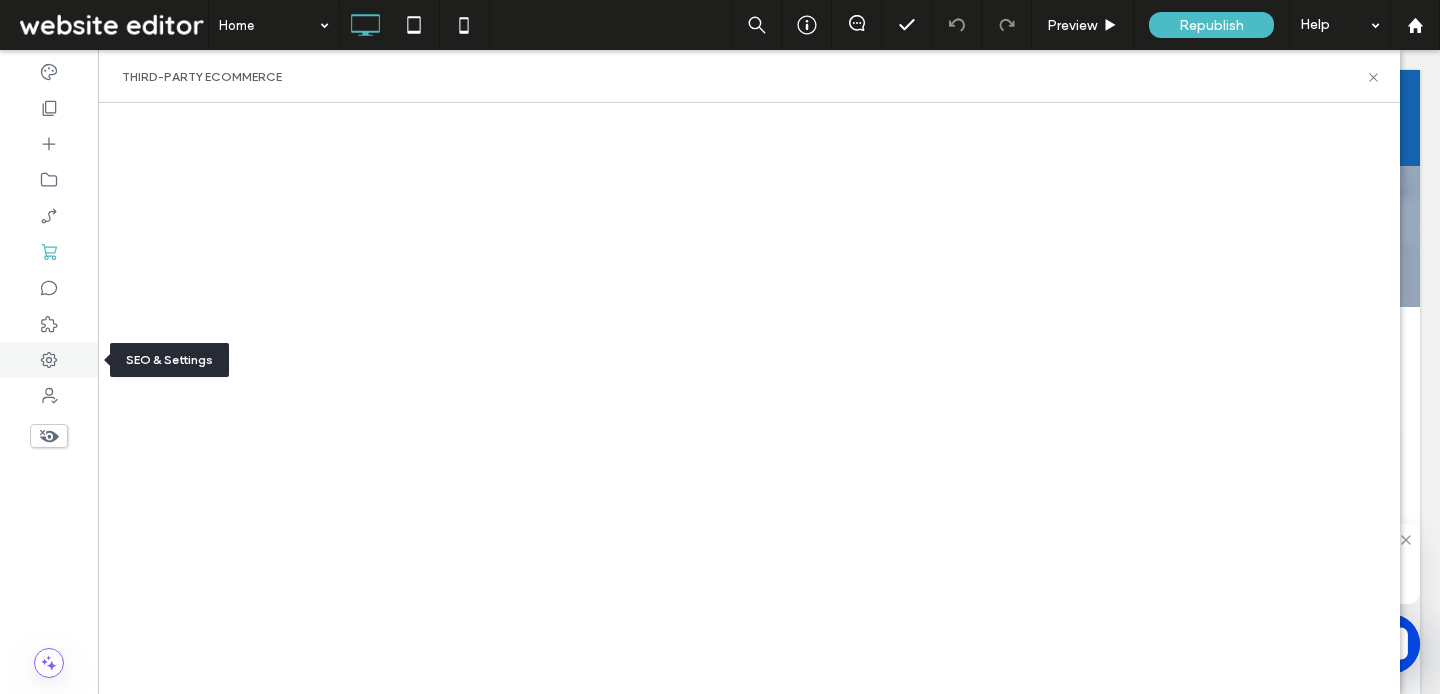 click 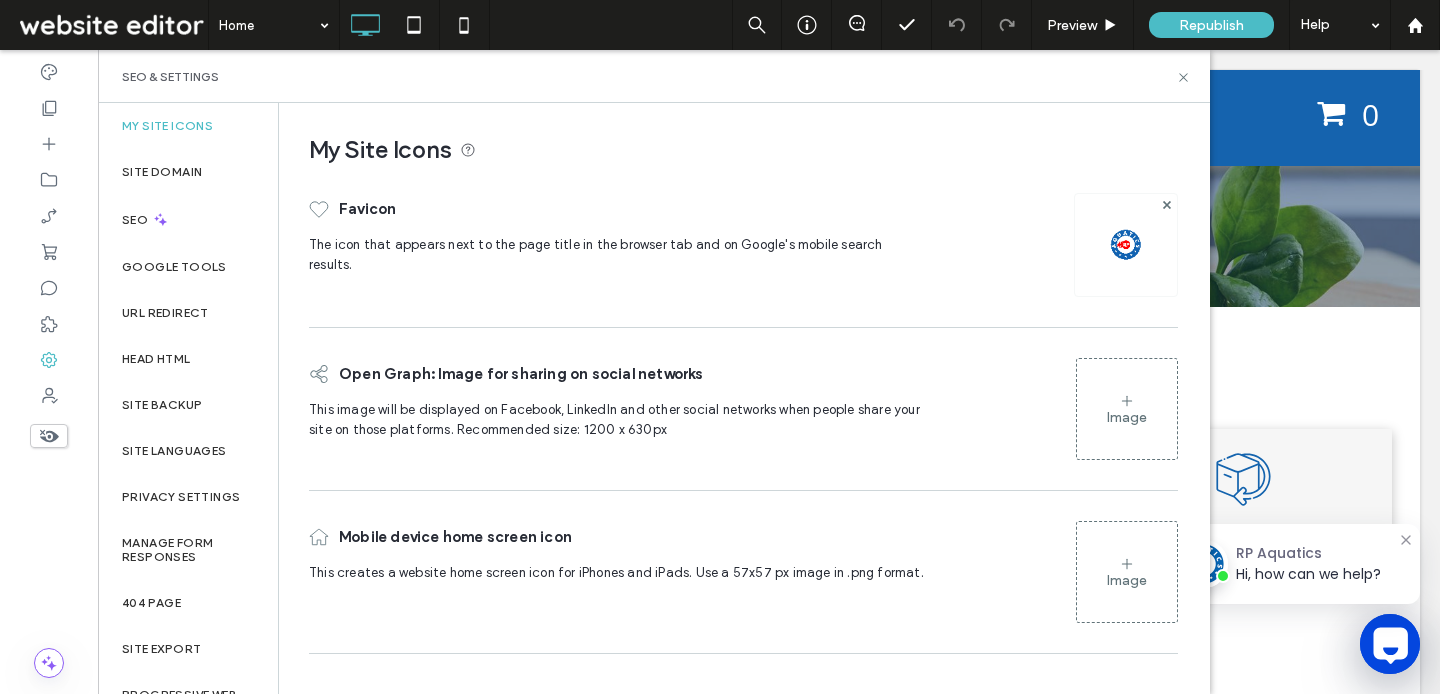 scroll, scrollTop: 38, scrollLeft: 0, axis: vertical 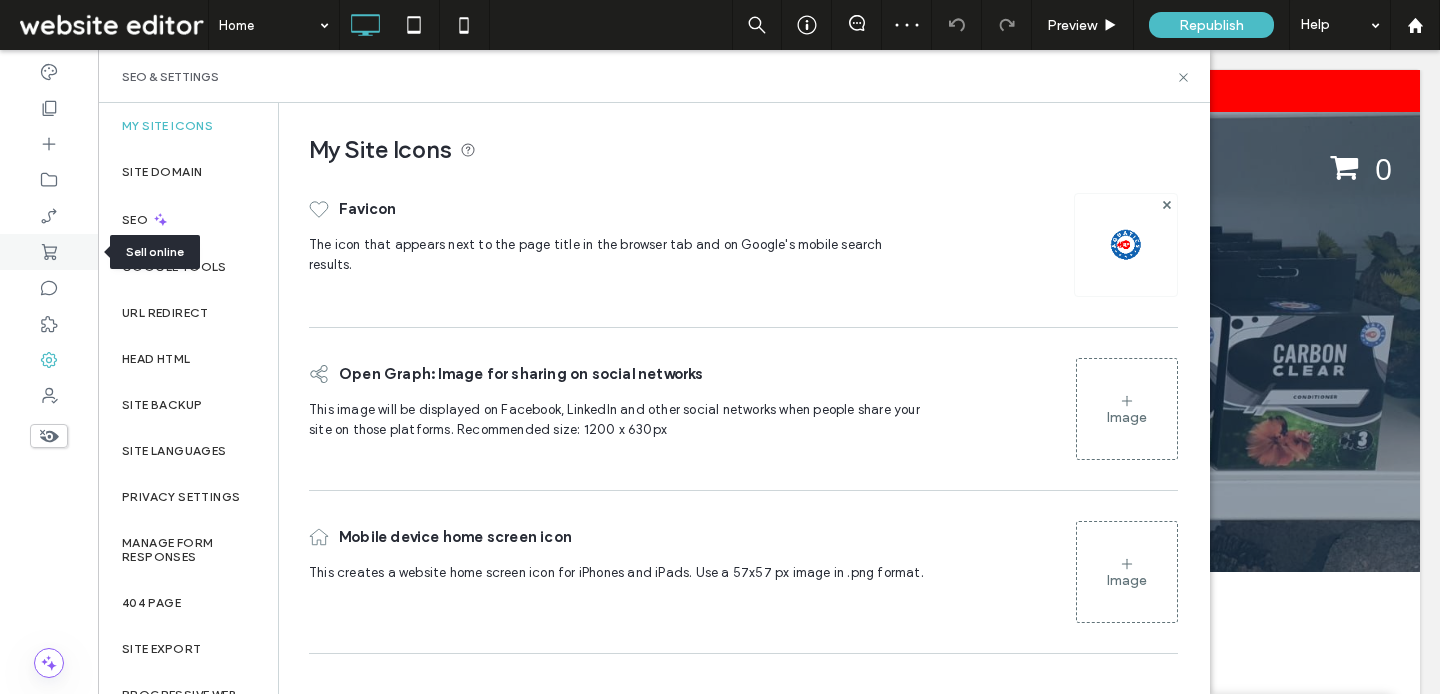 click at bounding box center (49, 252) 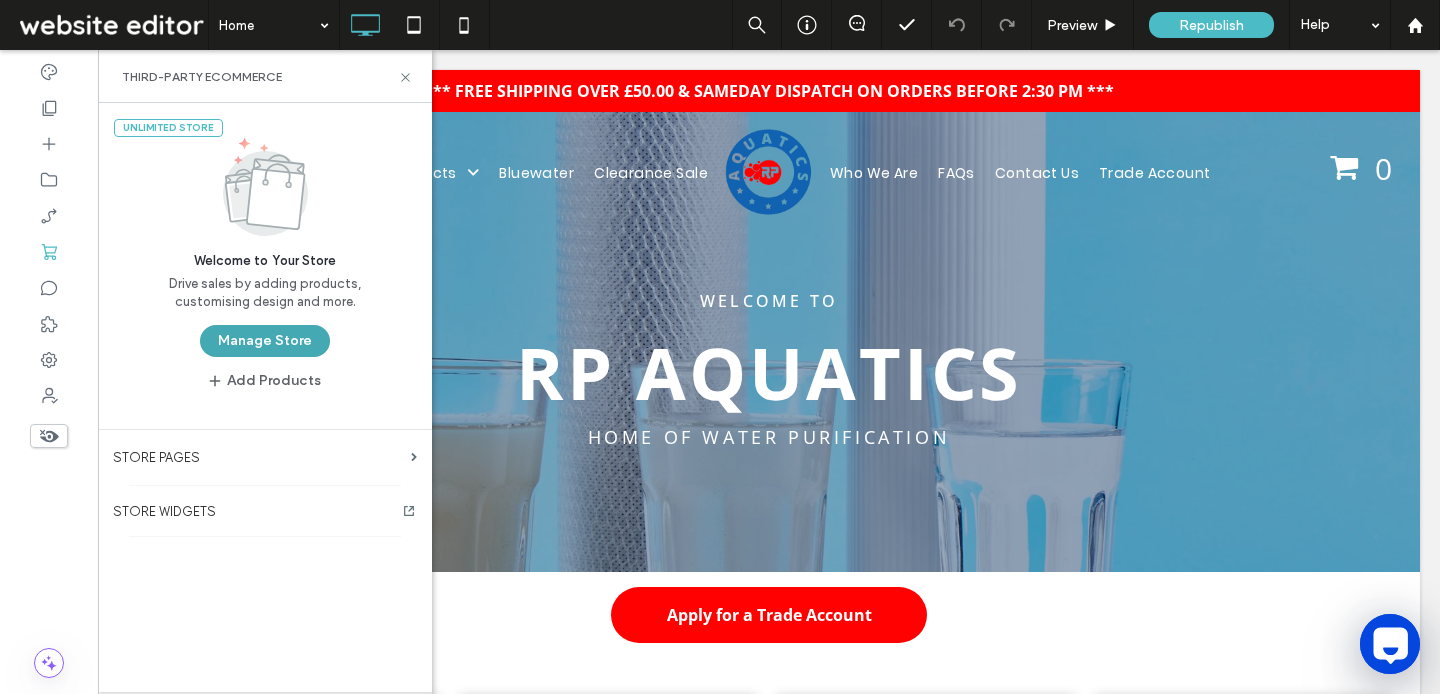 click on "Manage Store" at bounding box center [265, 341] 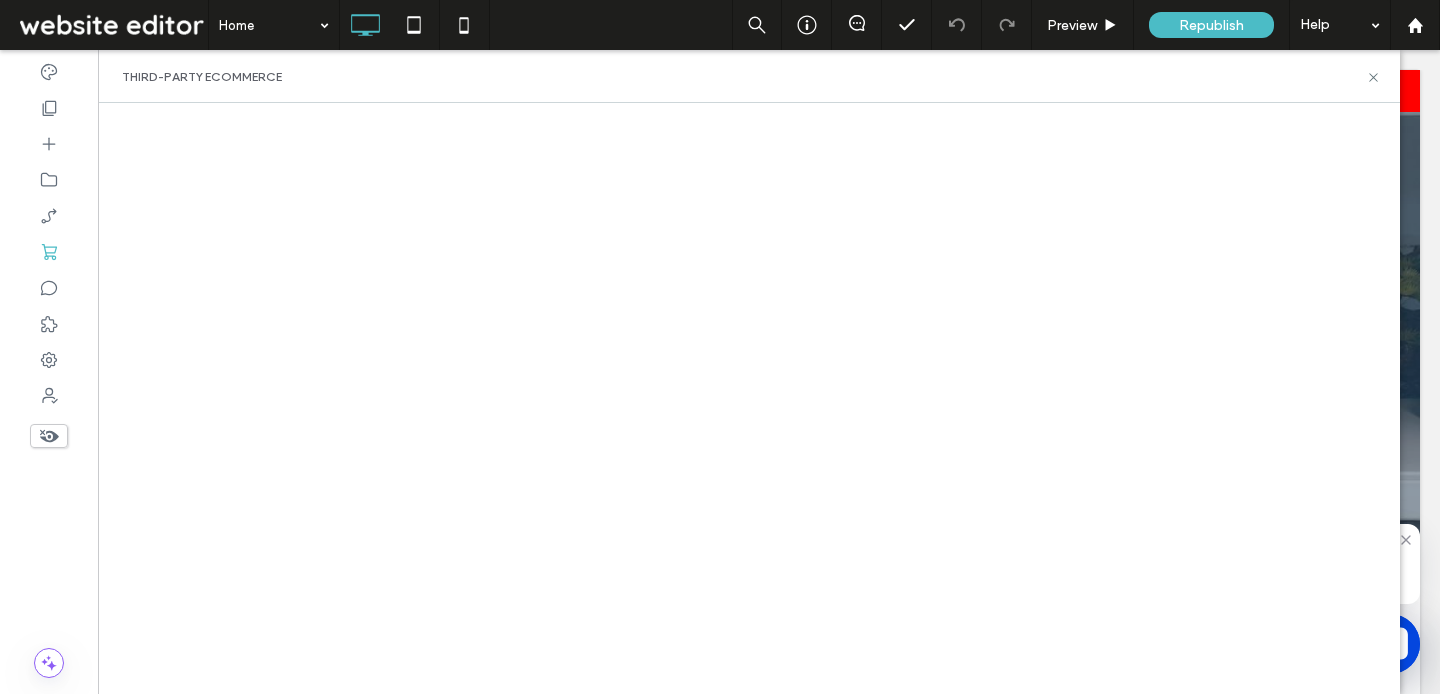 click at bounding box center [749, 398] 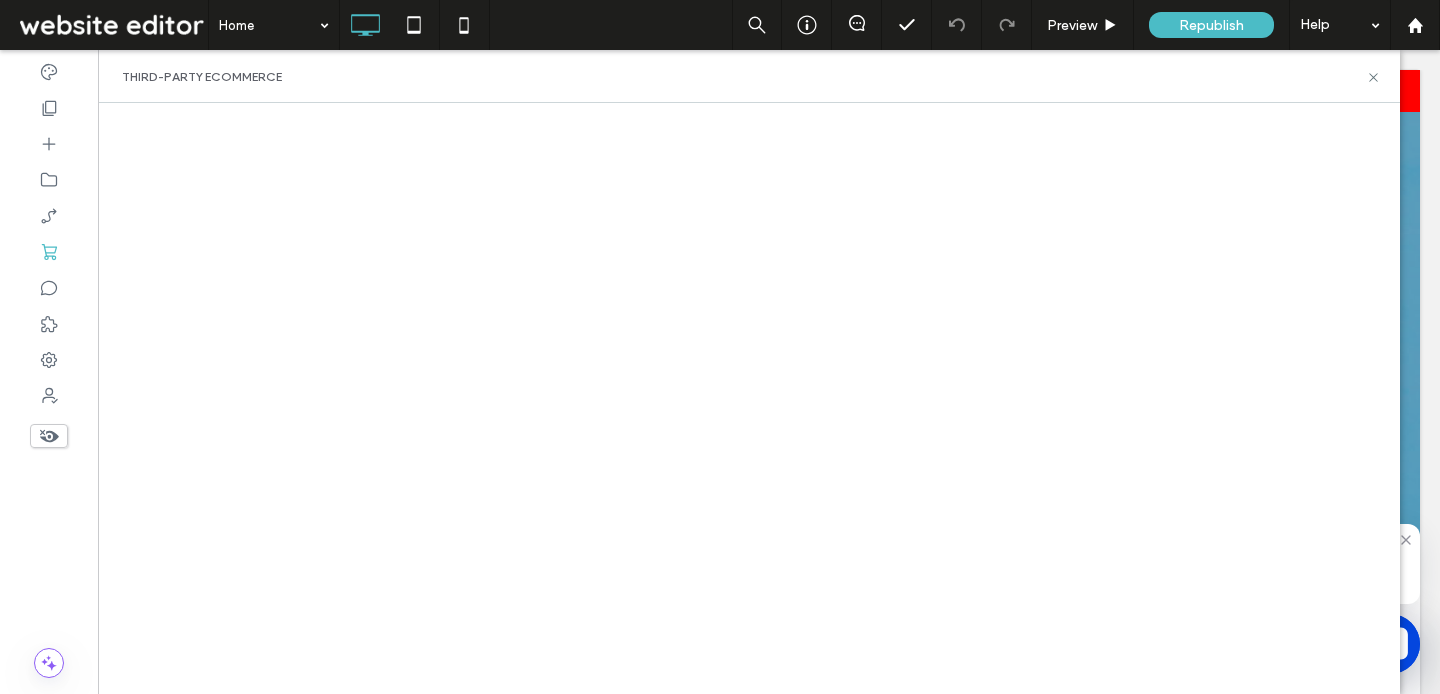click at bounding box center (749, 398) 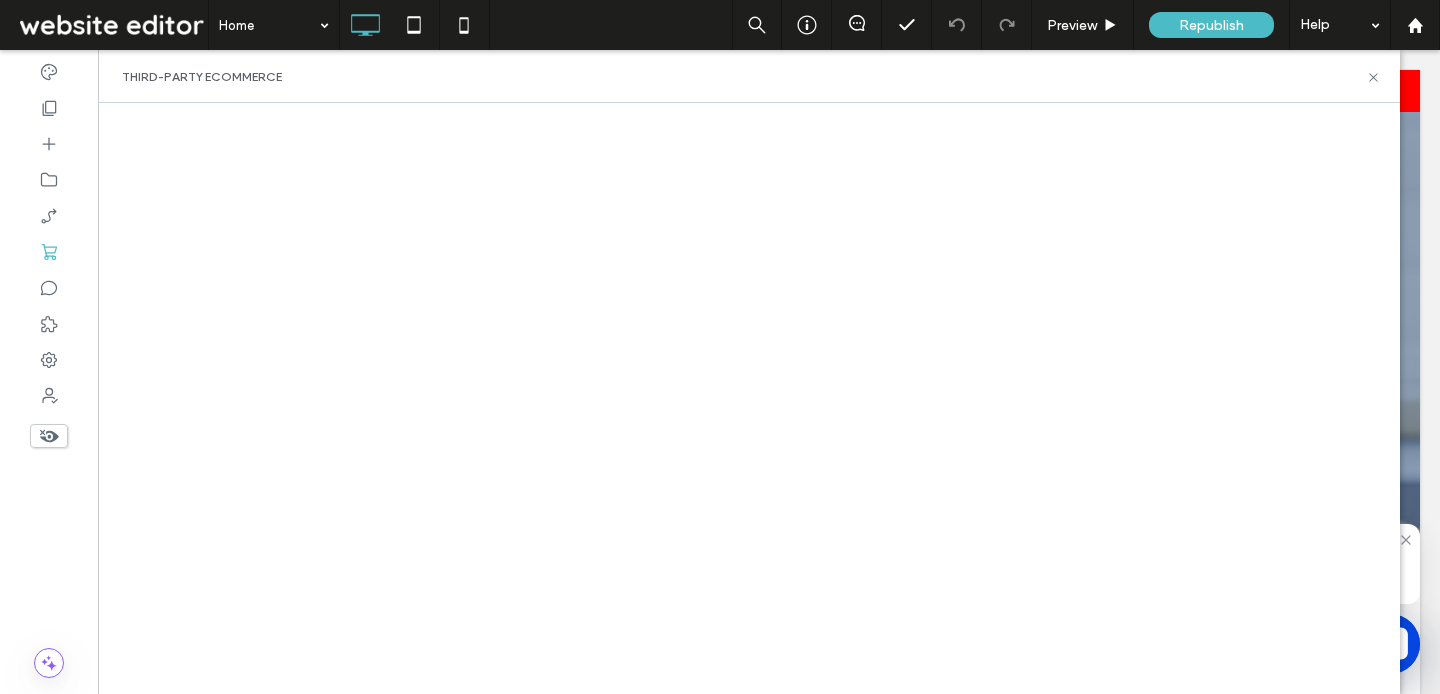 click at bounding box center [749, 398] 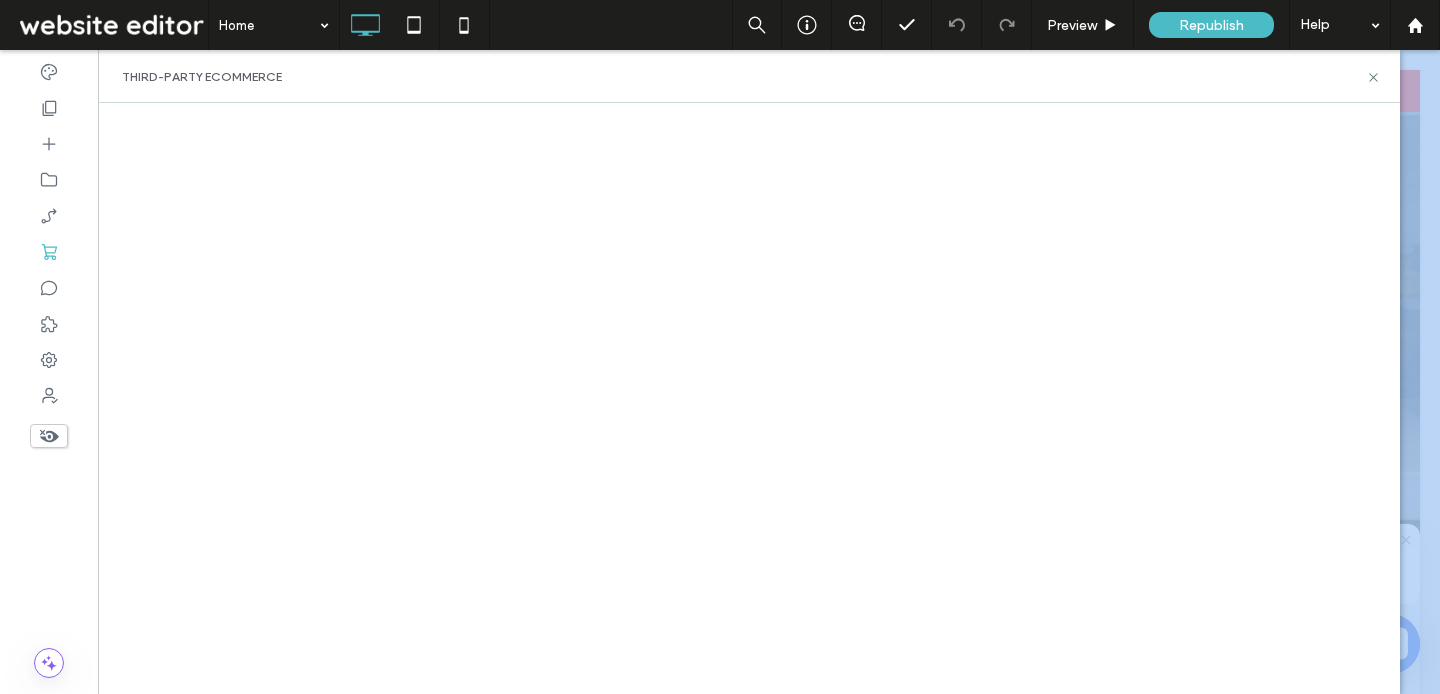 drag, startPoint x: 1386, startPoint y: 350, endPoint x: 1326, endPoint y: 787, distance: 441.09976 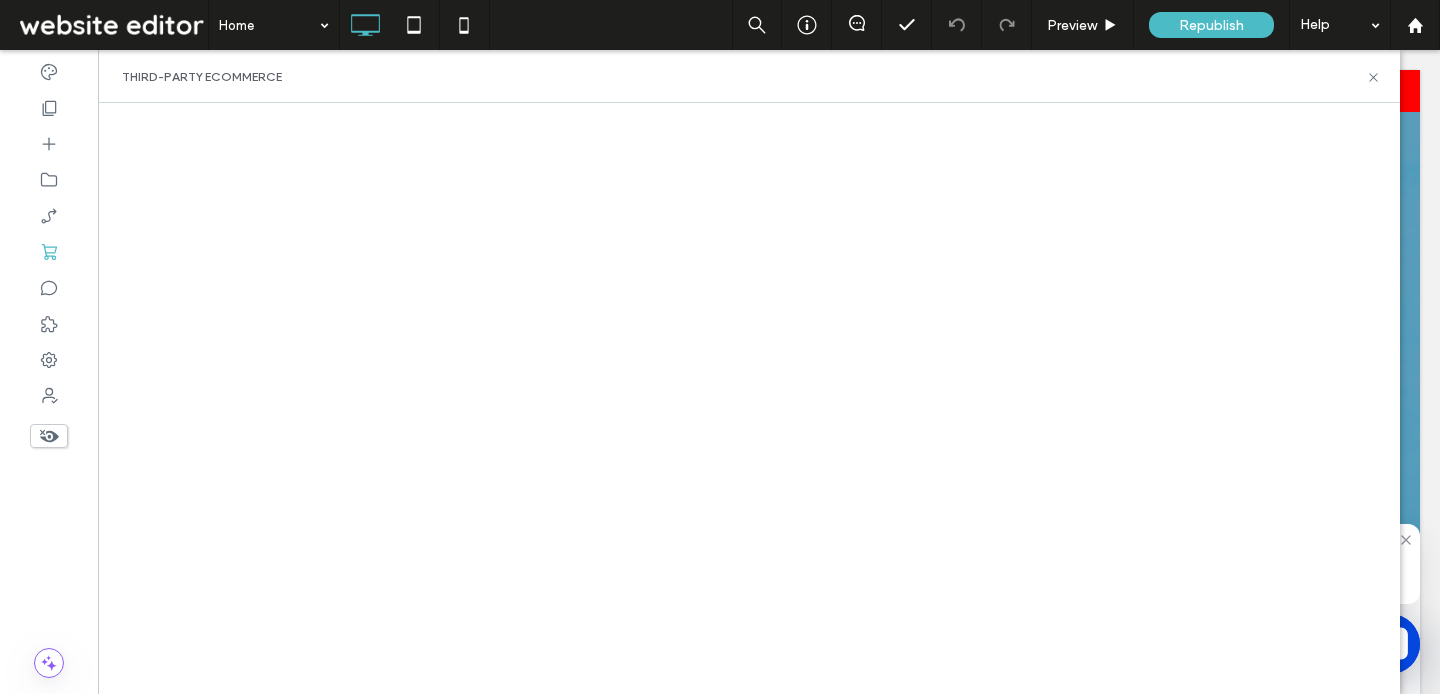 click at bounding box center [749, 398] 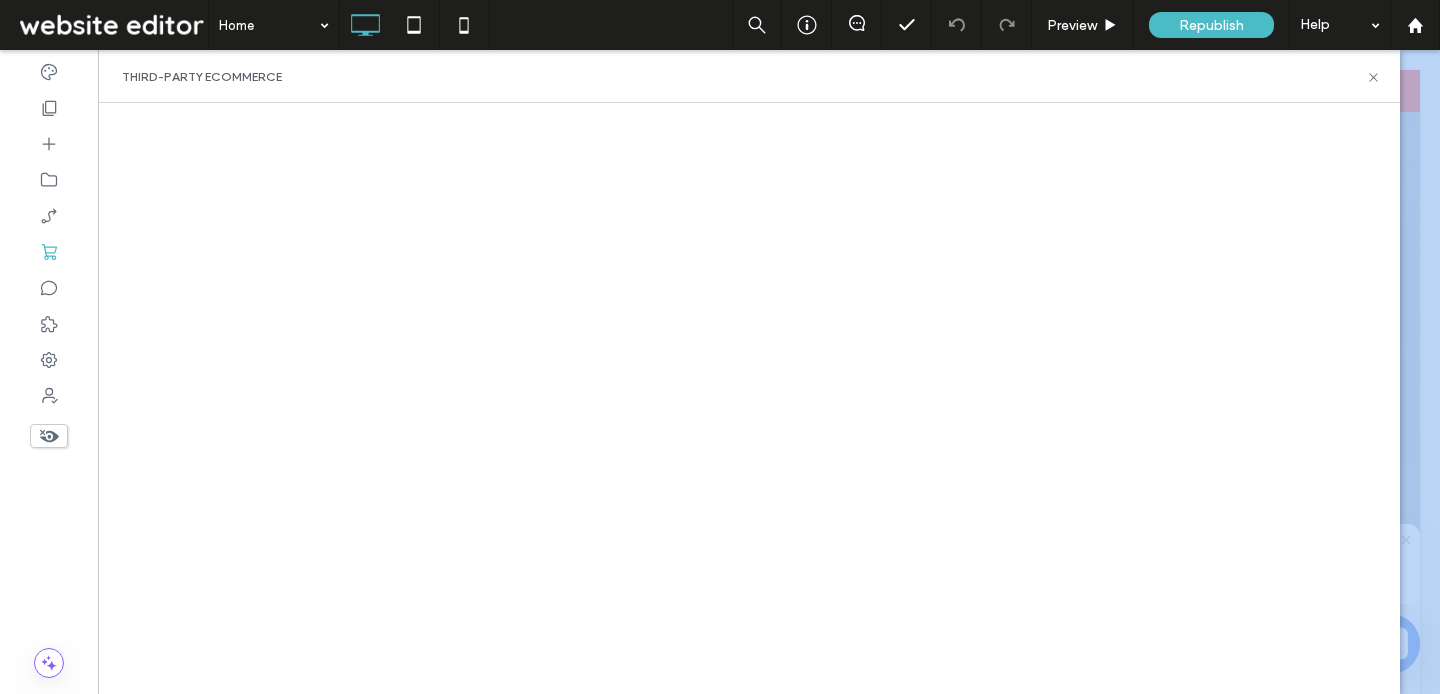 drag, startPoint x: 1385, startPoint y: 447, endPoint x: 1335, endPoint y: 773, distance: 329.81207 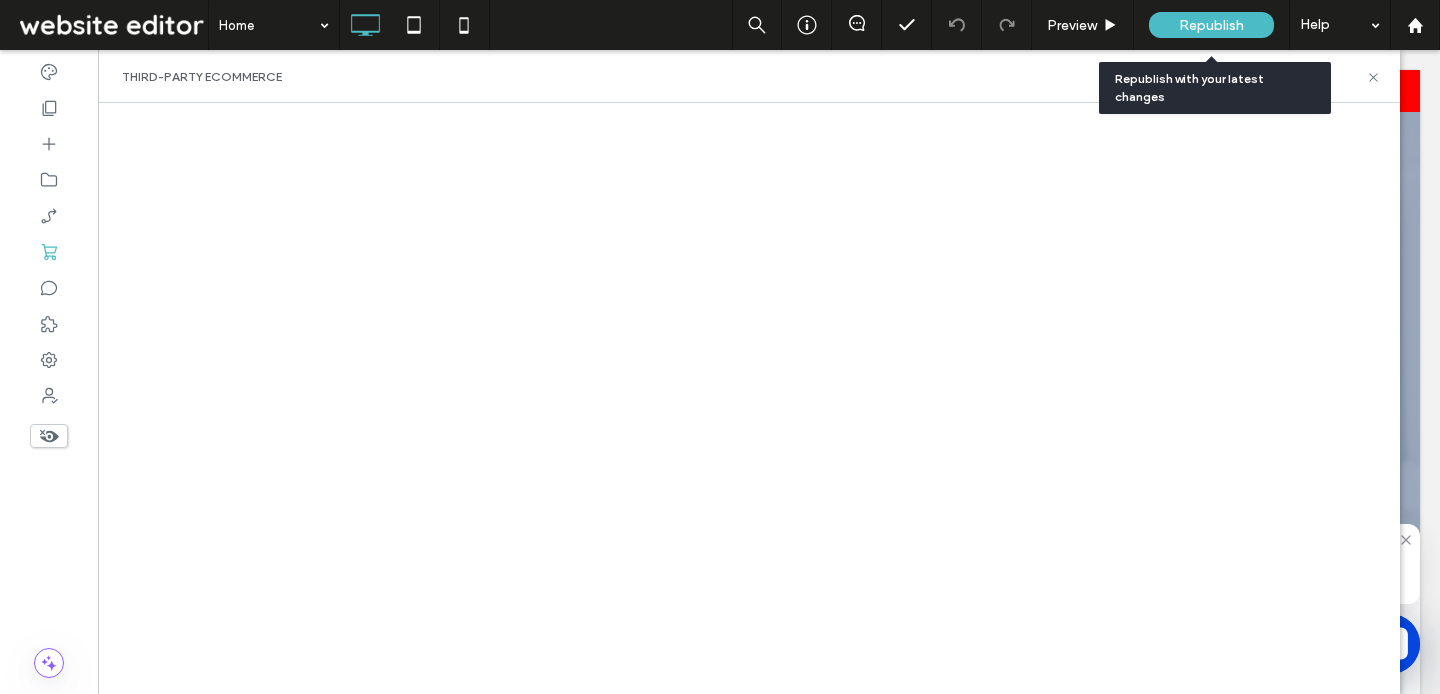 click on "Republish" at bounding box center [1211, 25] 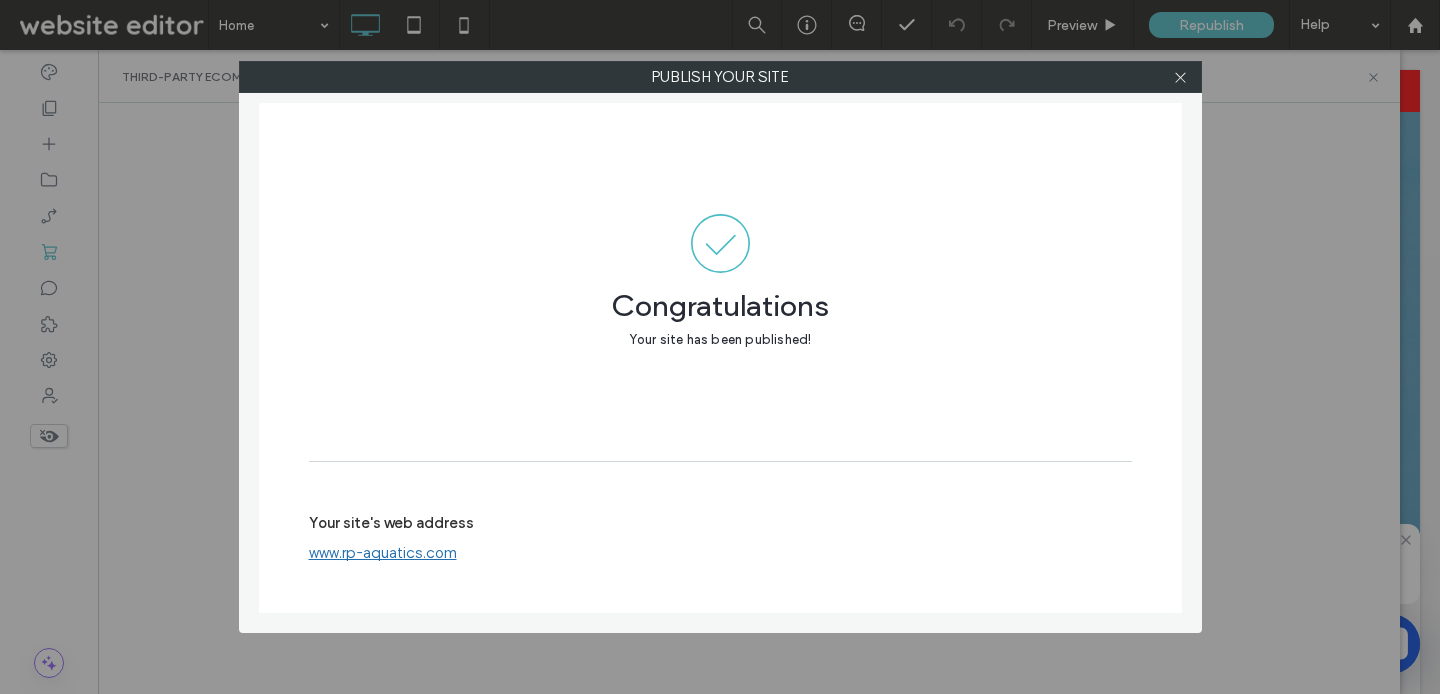 drag, startPoint x: 493, startPoint y: 545, endPoint x: 302, endPoint y: 546, distance: 191.00262 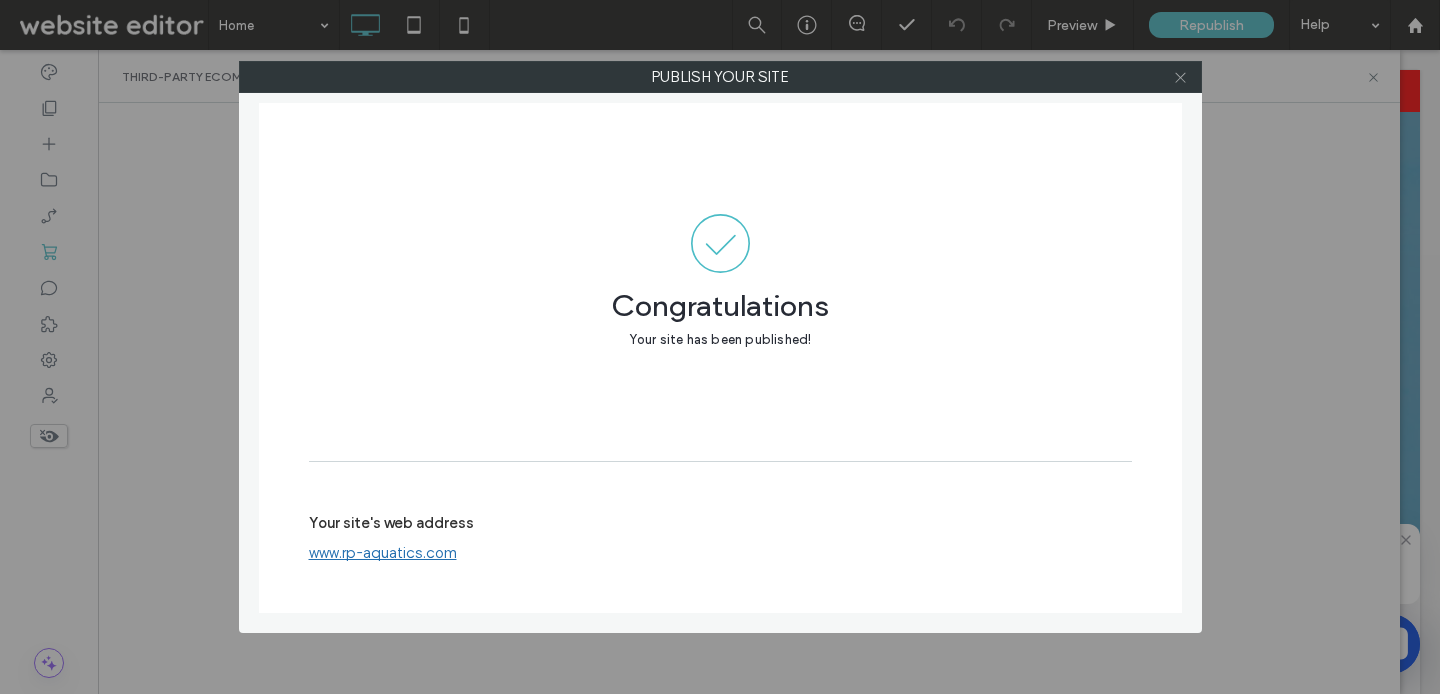 click 